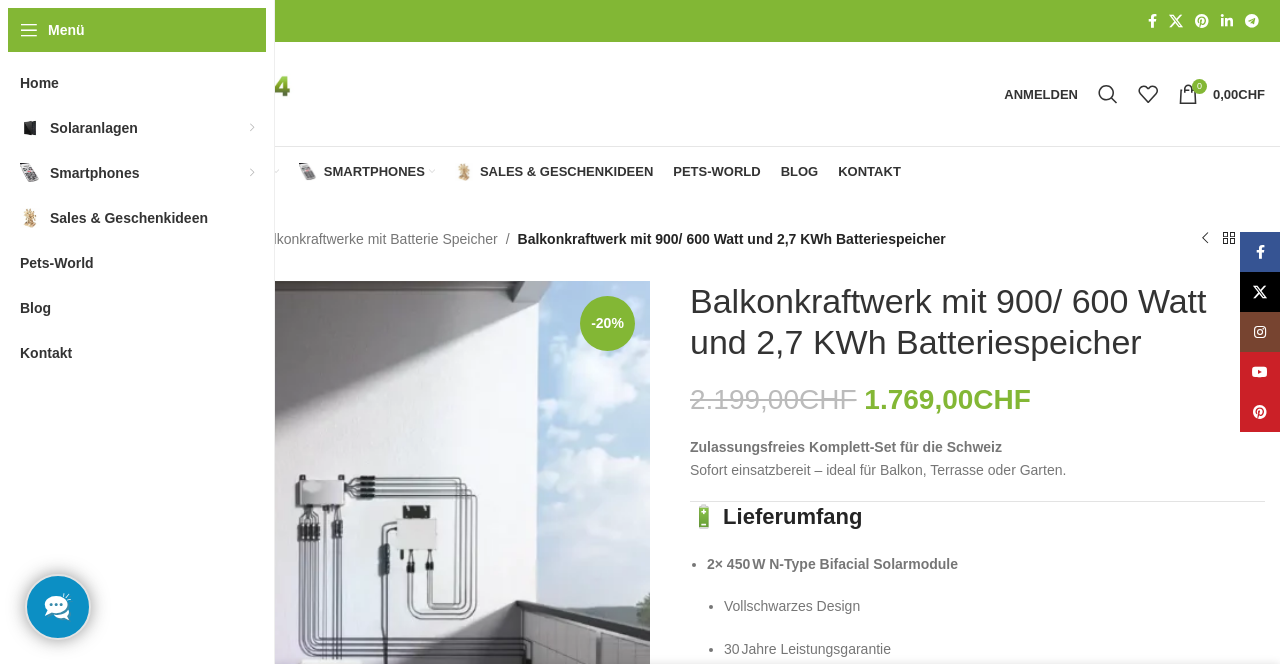 scroll, scrollTop: 0, scrollLeft: 0, axis: both 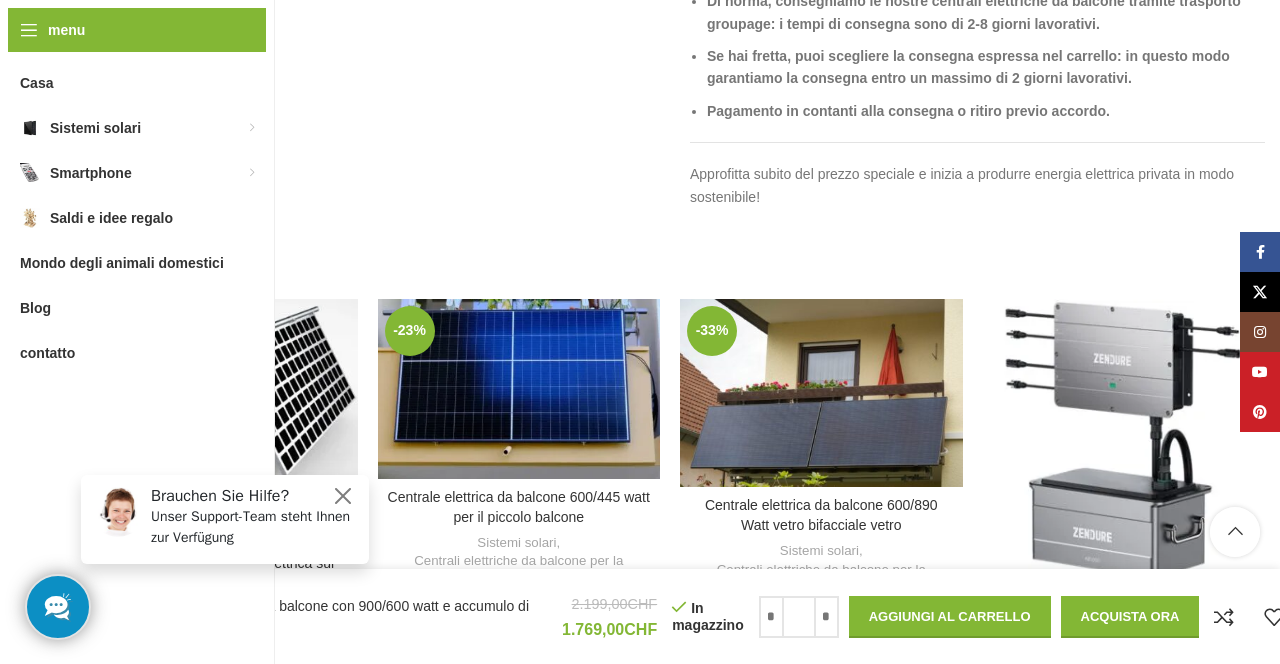 click at bounding box center (797, 393) 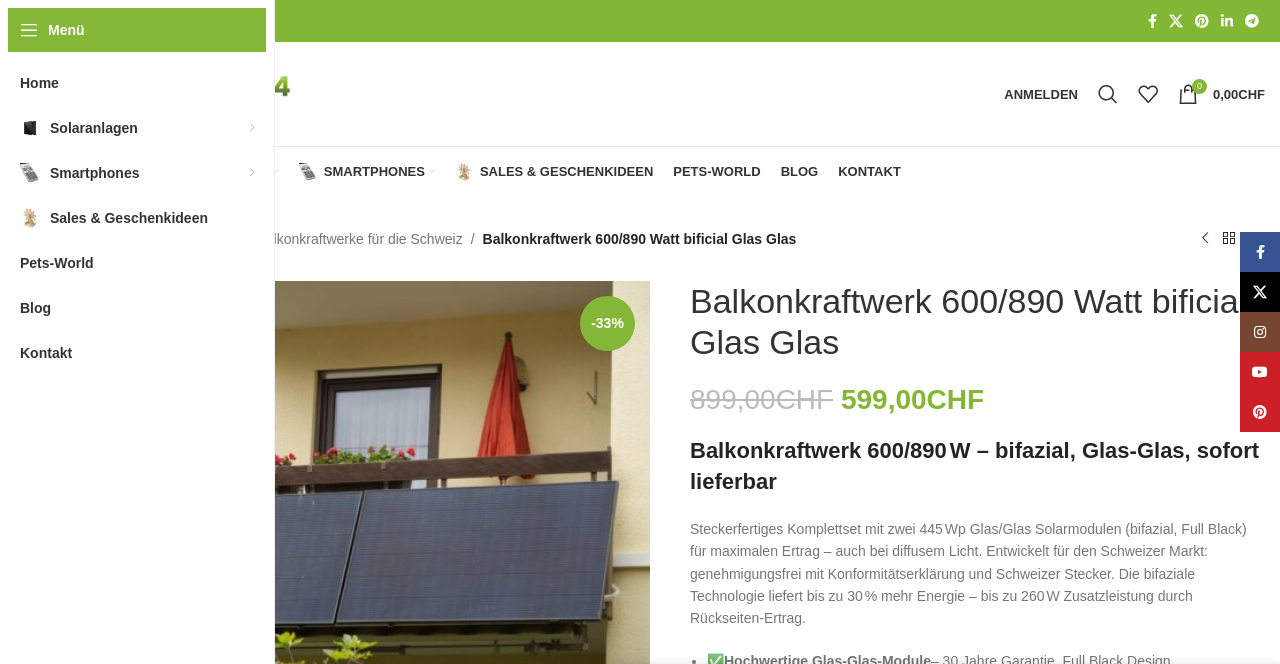 scroll, scrollTop: 0, scrollLeft: 0, axis: both 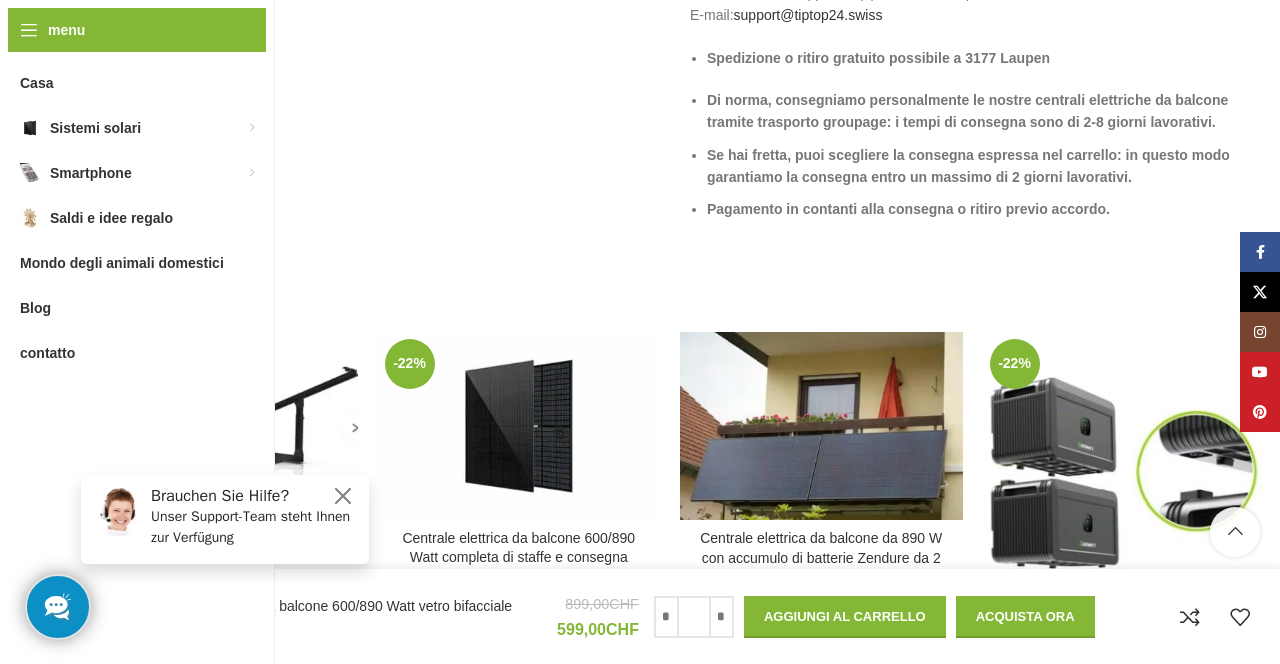 click at bounding box center [844, 426] 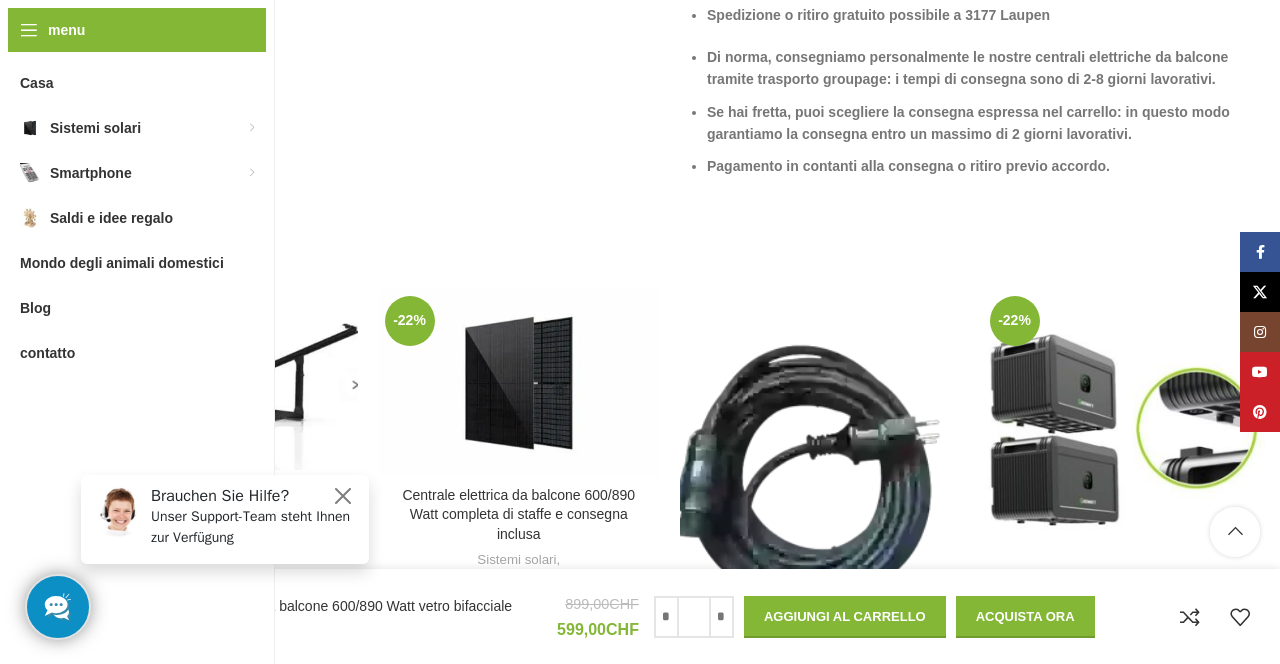 scroll, scrollTop: 5055, scrollLeft: 0, axis: vertical 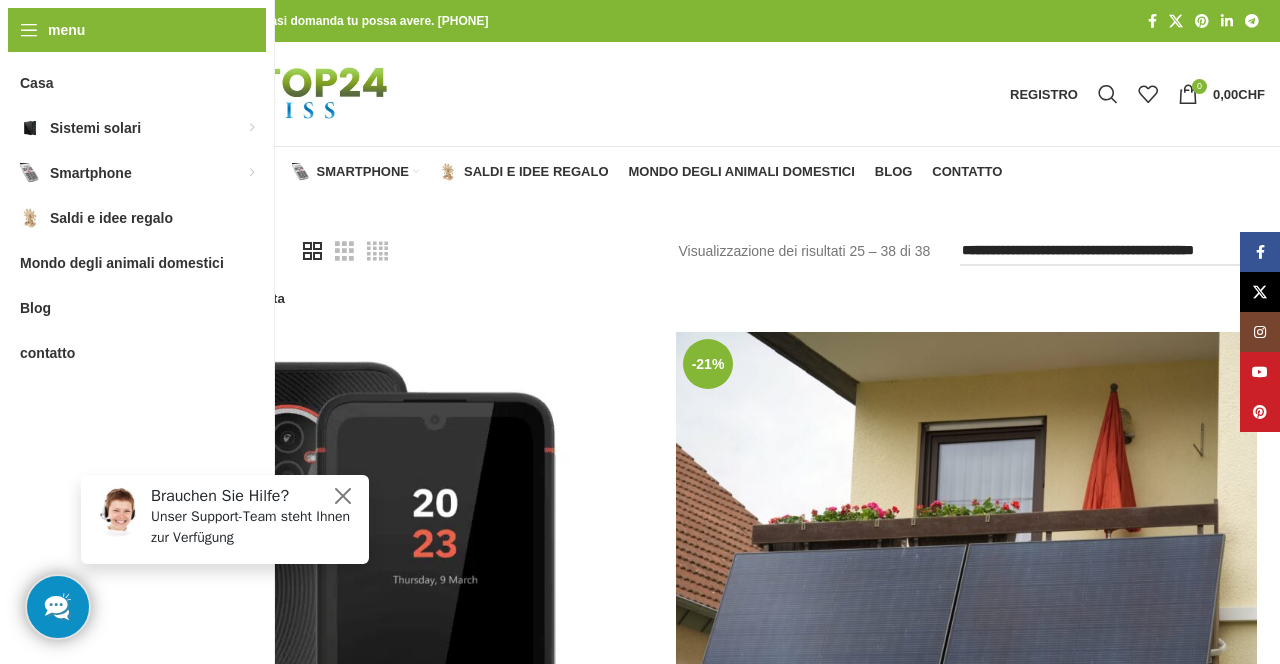 click on "Centrali elettriche da balcone per la Svizzera Centrali elettriche da balcone con accumulo di energia tramite batterie Accessori fotovoltaici Accessori per connettori via cavo Supporto per moduli solari Moduli solari" at bounding box center [232, 372] 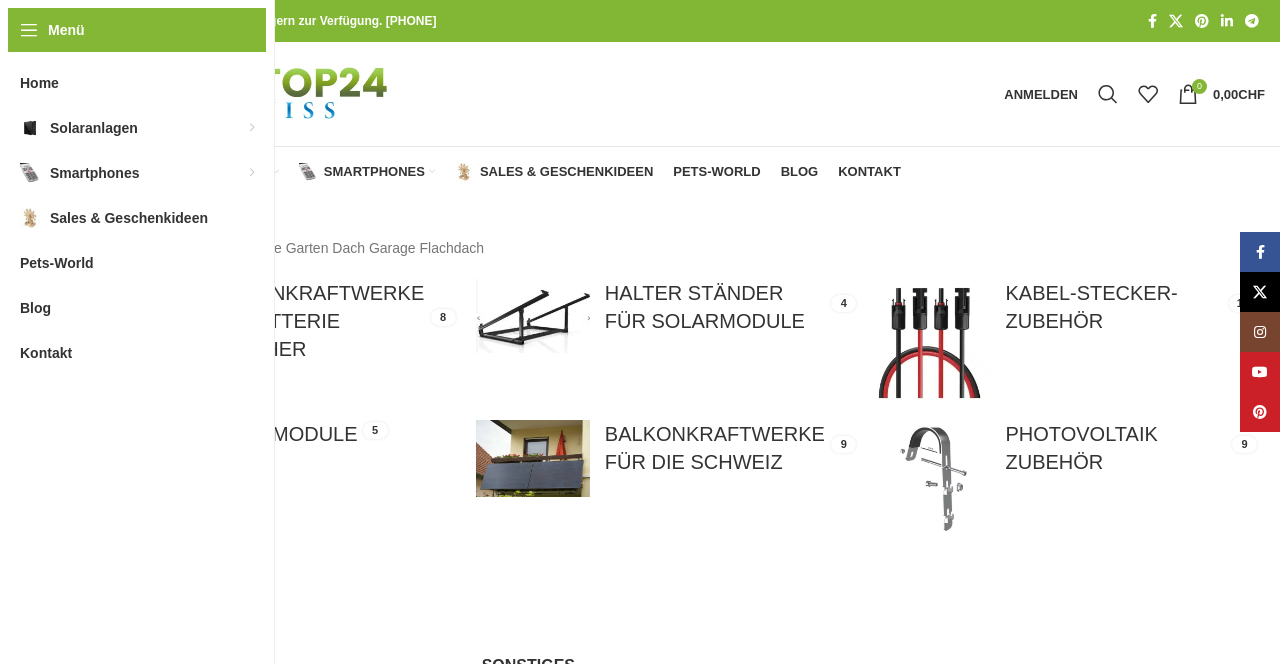 scroll, scrollTop: 0, scrollLeft: 0, axis: both 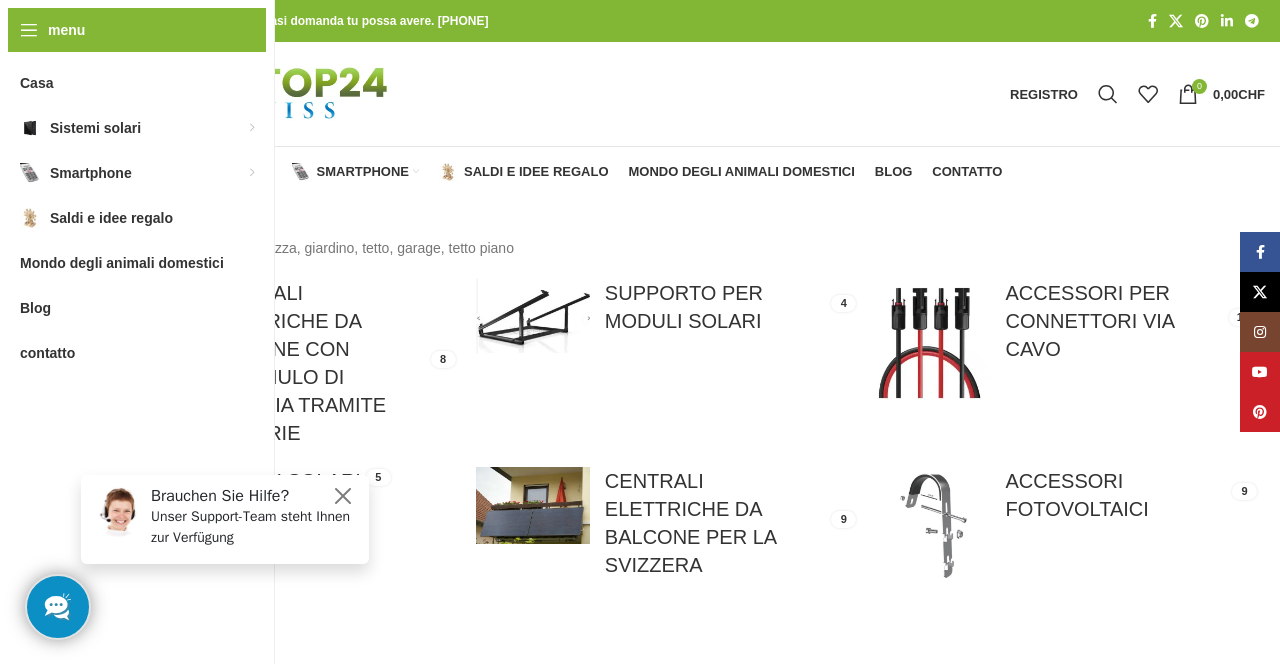 click at bounding box center [666, 523] 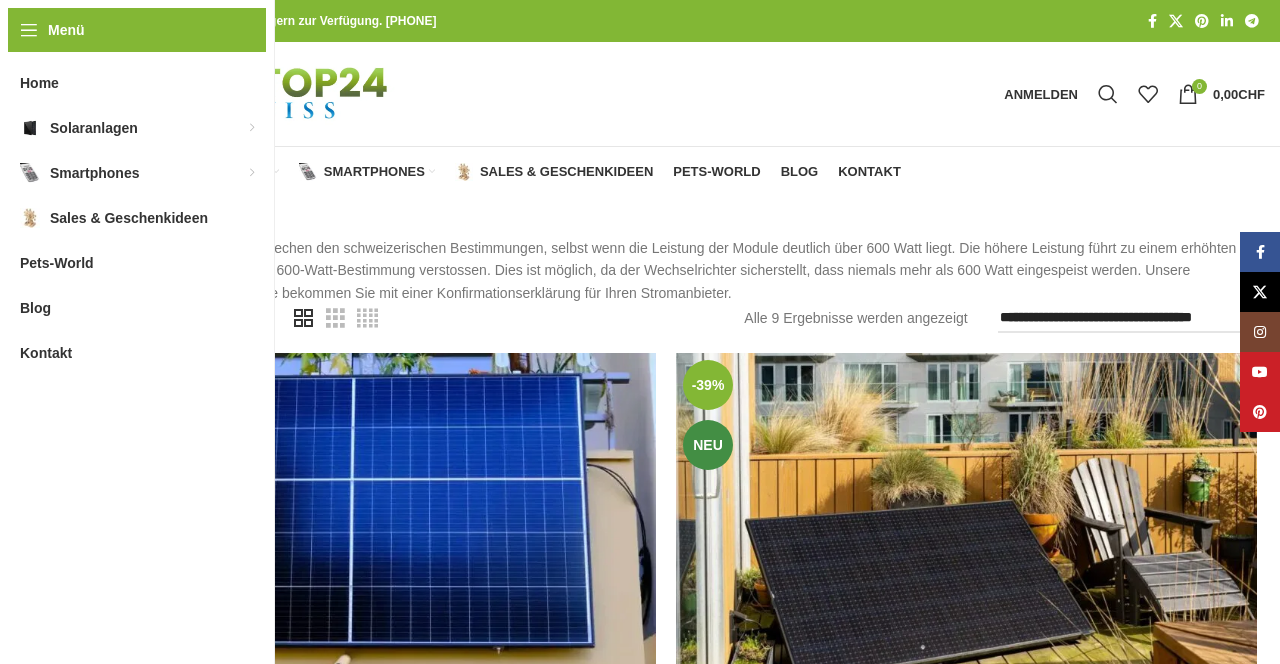 scroll, scrollTop: 0, scrollLeft: 0, axis: both 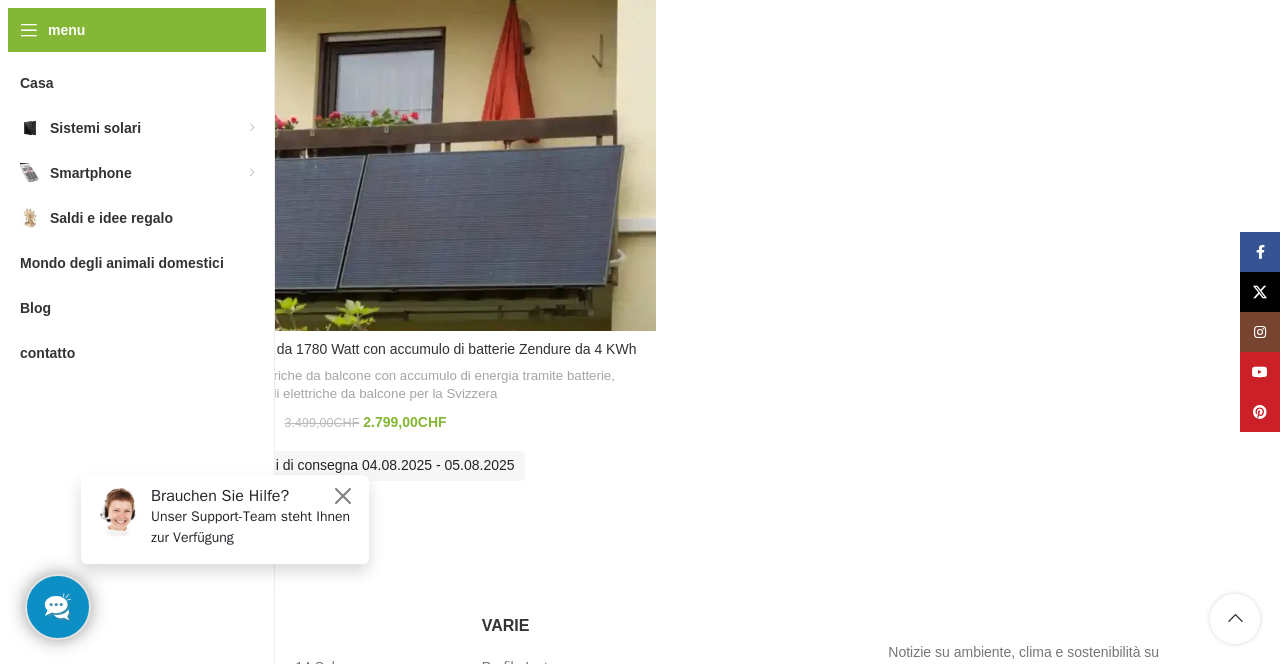 click at bounding box center [482, 137] 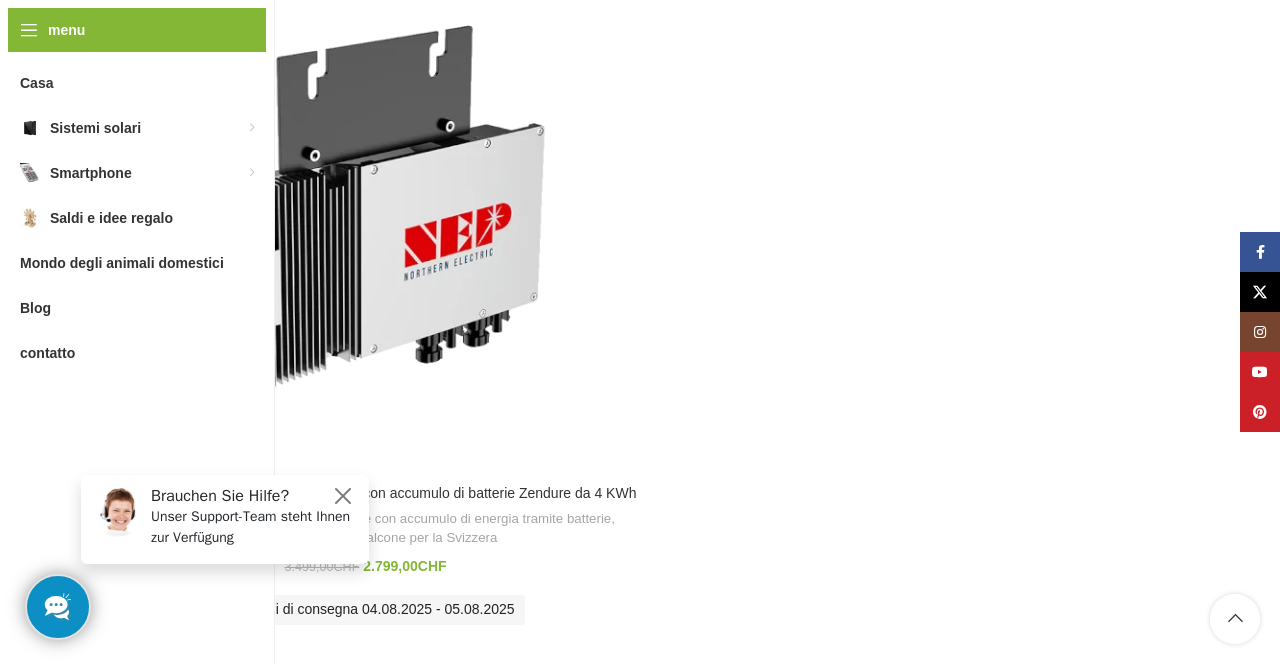 scroll, scrollTop: 2808, scrollLeft: 0, axis: vertical 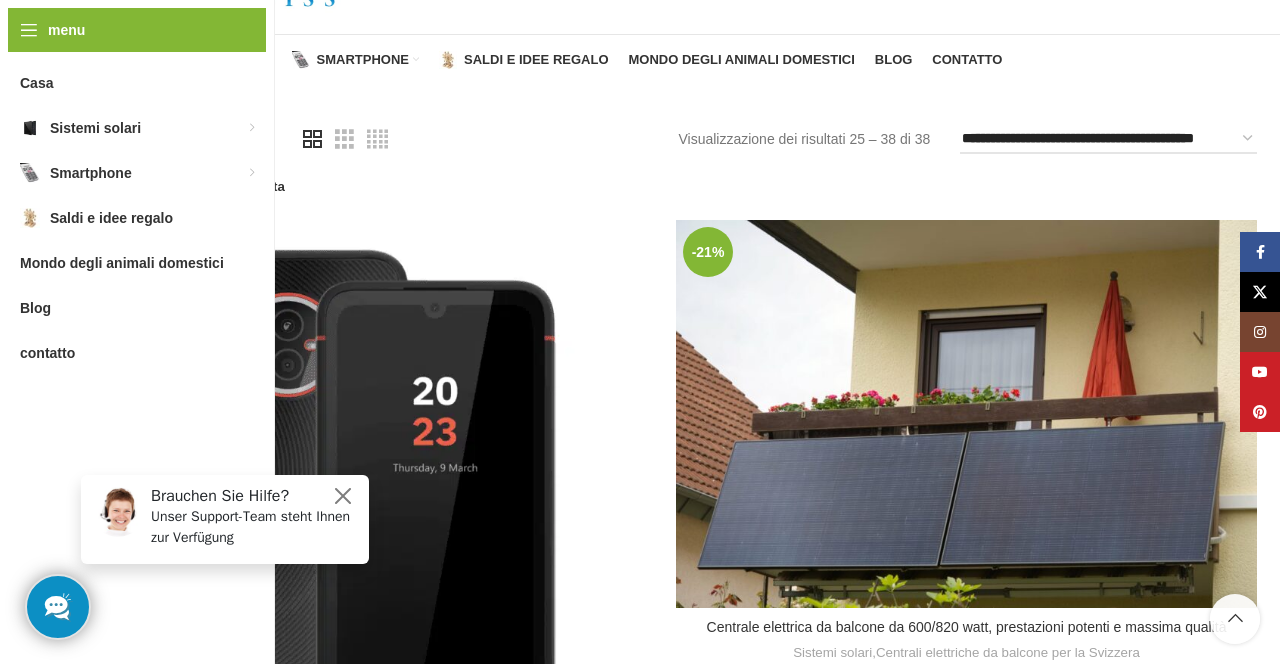 click at bounding box center [1039, 414] 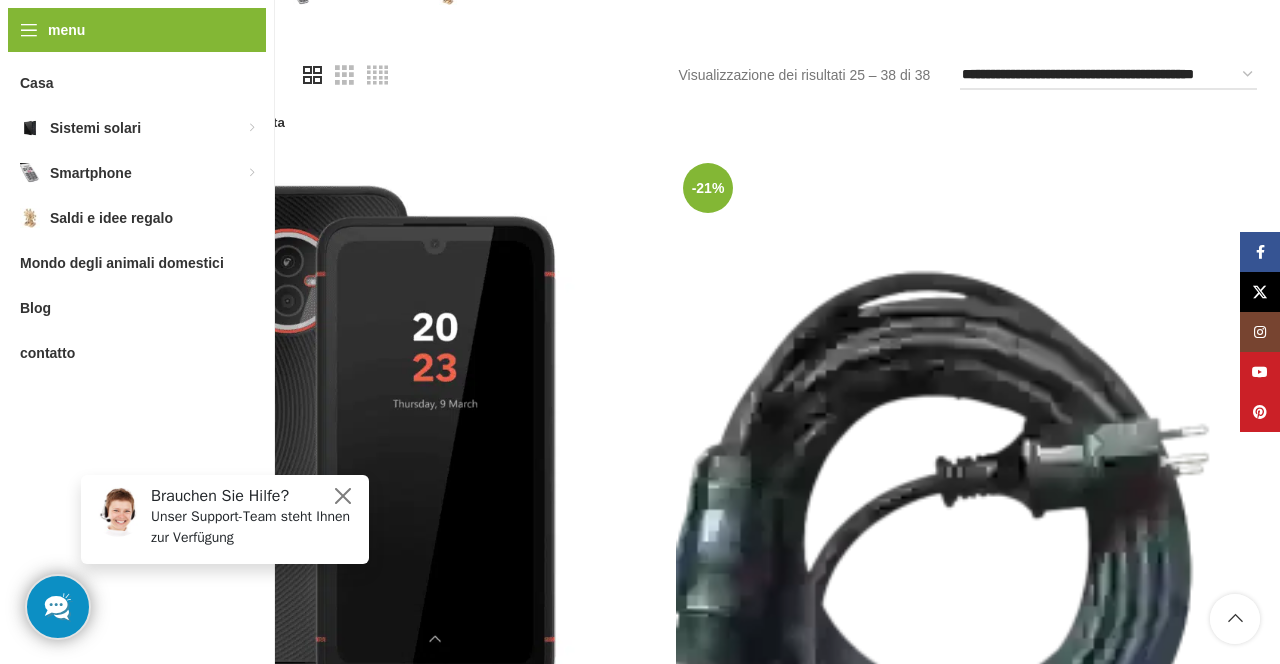 scroll, scrollTop: 176, scrollLeft: 0, axis: vertical 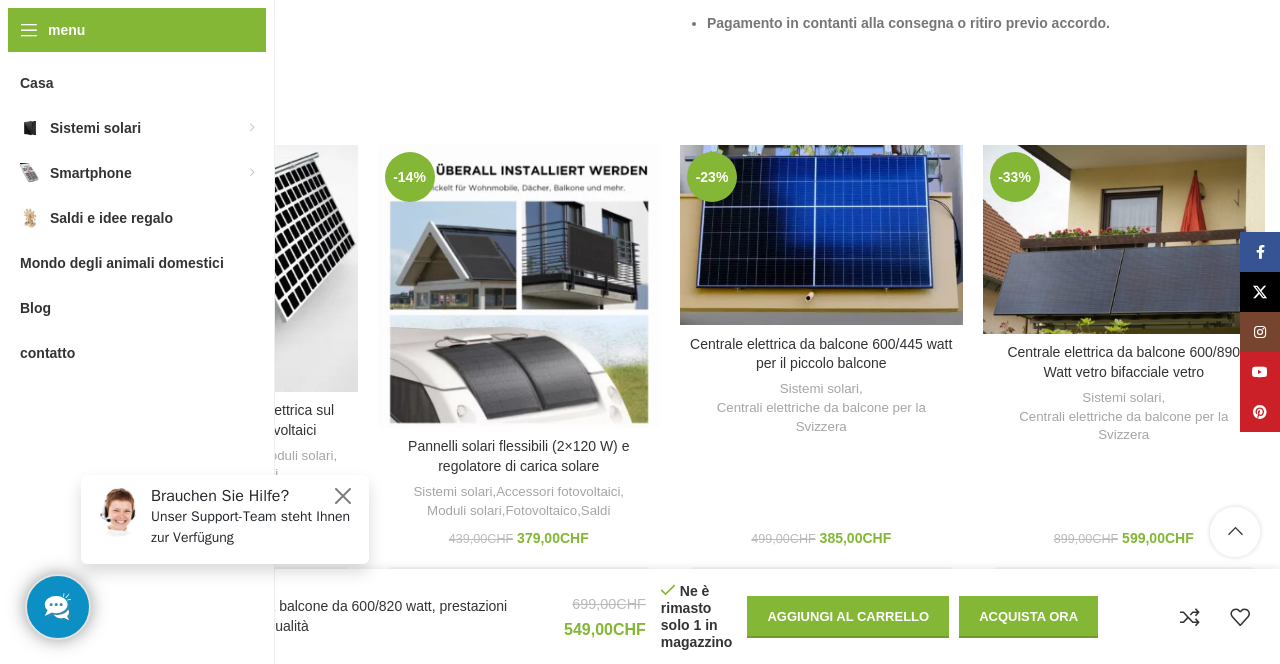 click at bounding box center (1147, 239) 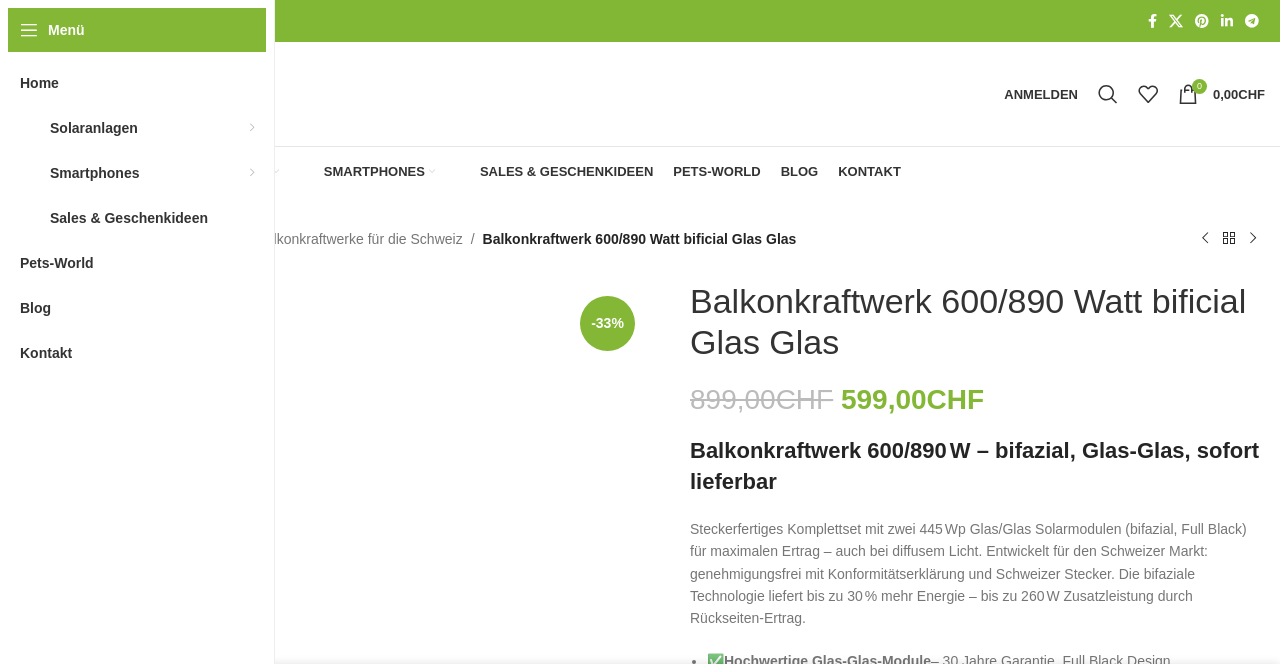 scroll, scrollTop: 0, scrollLeft: 0, axis: both 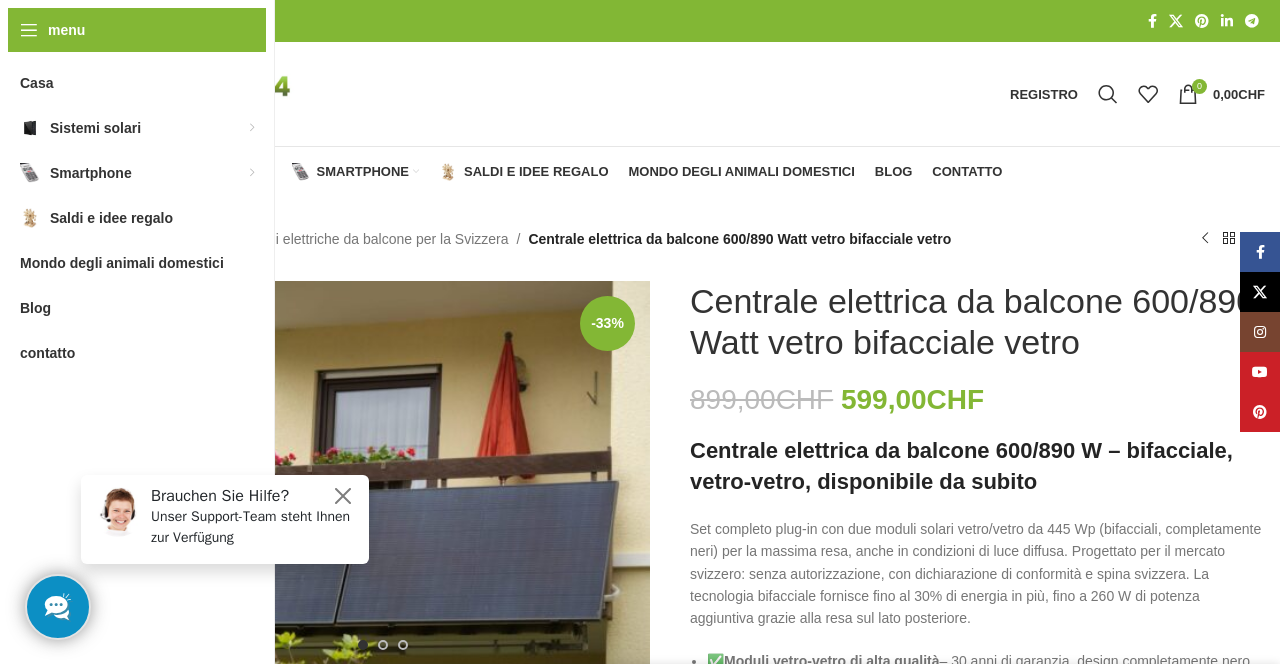 click on "Centrali elettriche da balcone per la Svizzera Centrali elettriche da balcone con accumulo di energia tramite batterie Accessori fotovoltaici Accessori per connettori via cavo Supporto per moduli solari Moduli solari" at bounding box center (232, 372) 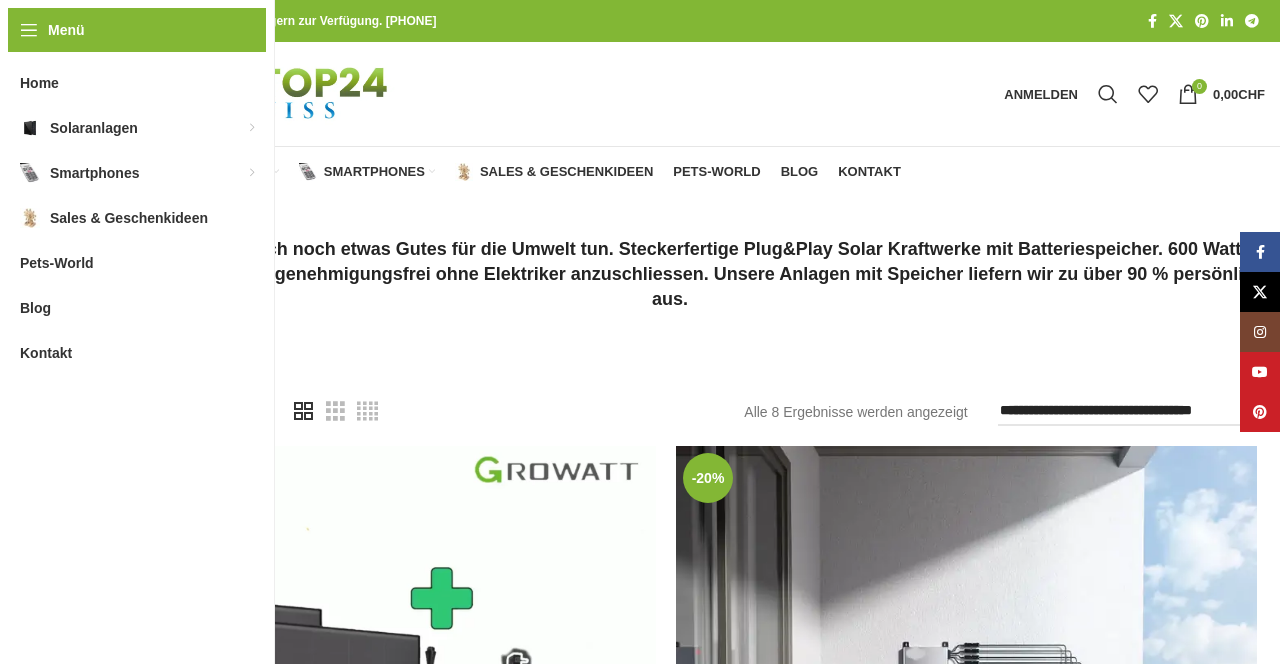 scroll, scrollTop: 0, scrollLeft: 0, axis: both 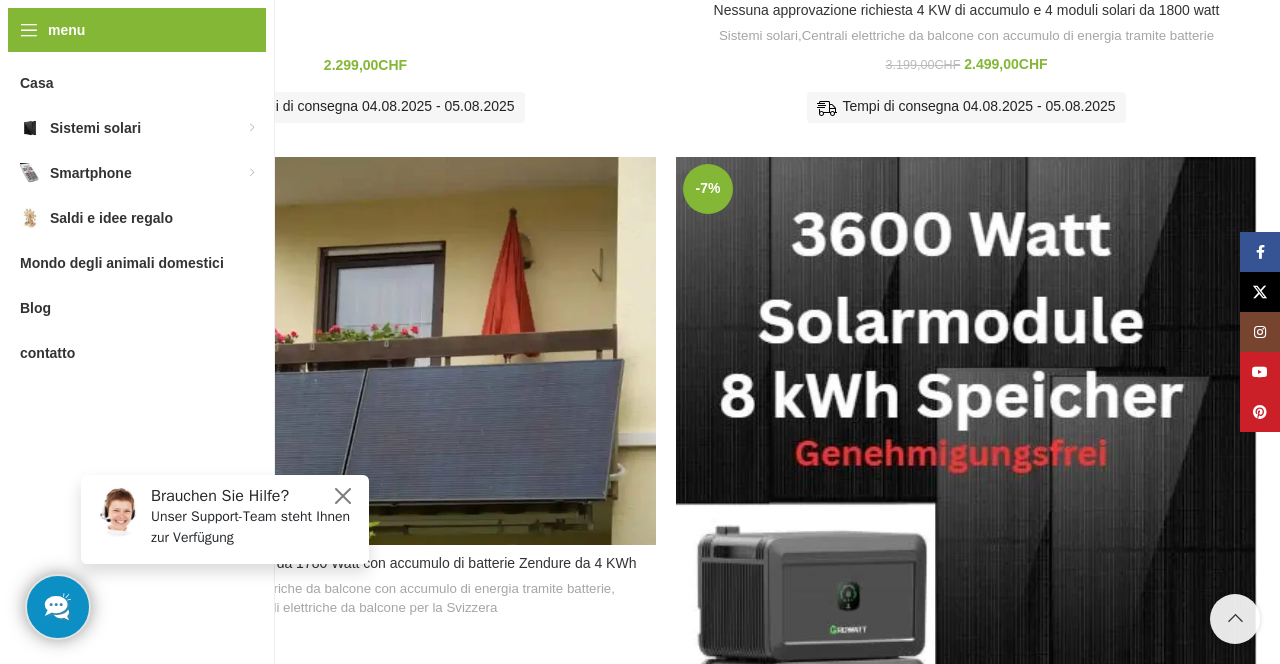 click at bounding box center (365, 351) 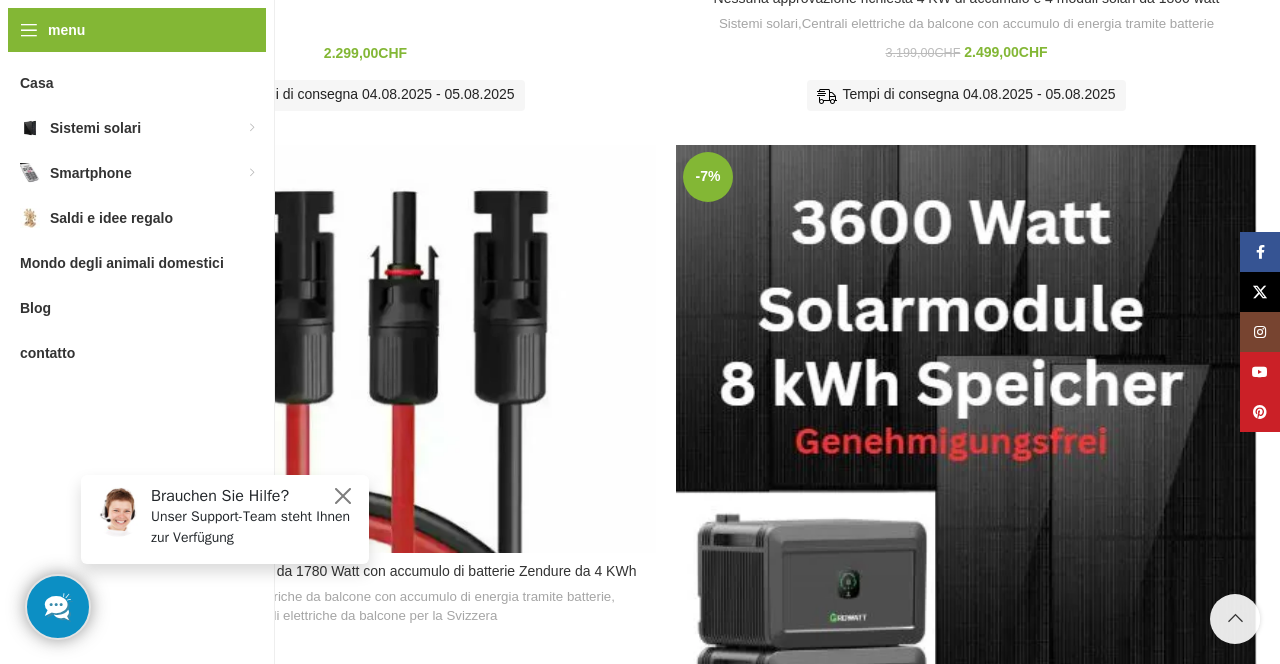 scroll, scrollTop: 2586, scrollLeft: 0, axis: vertical 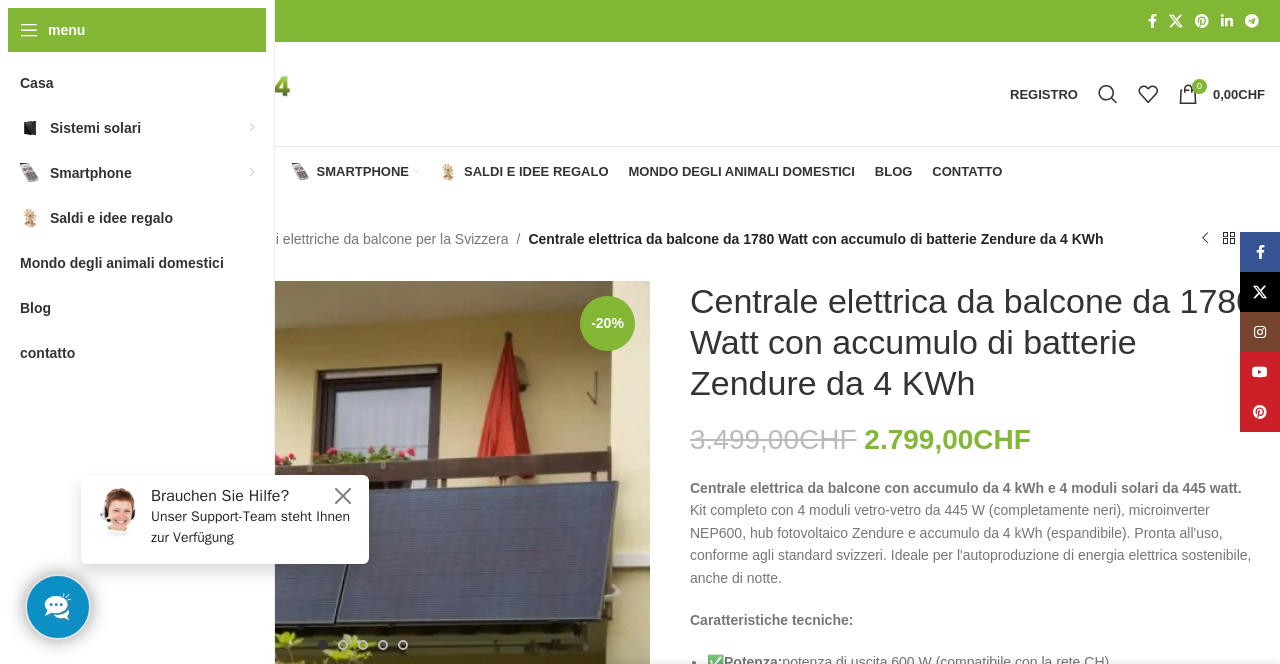 click on "Casa
Sistemi solari
Centrali elettriche da balcone per la Svizzera
Centrale elettrica da balcone da 1780 Watt con accumulo di batterie Zendure da 4 KWh
Centrale elettrica da balcone 600/445 watt per terrazza con supporto
489,00   CHF Il prezzo attuale è: 489,00 CHF.
Torna ai prodotti
Spazzolino da denti in bambù 100% biodegradabile, set da 3
5,90   CHF
-20%" at bounding box center (670, 2990) 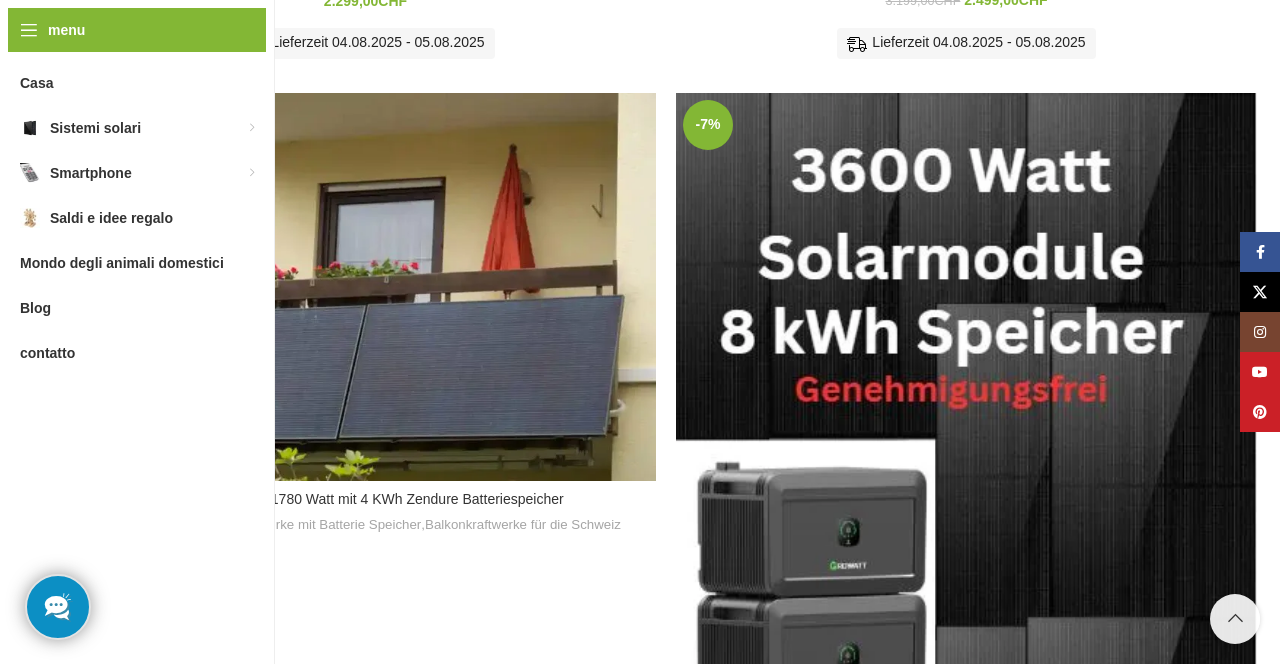 scroll, scrollTop: 2586, scrollLeft: 0, axis: vertical 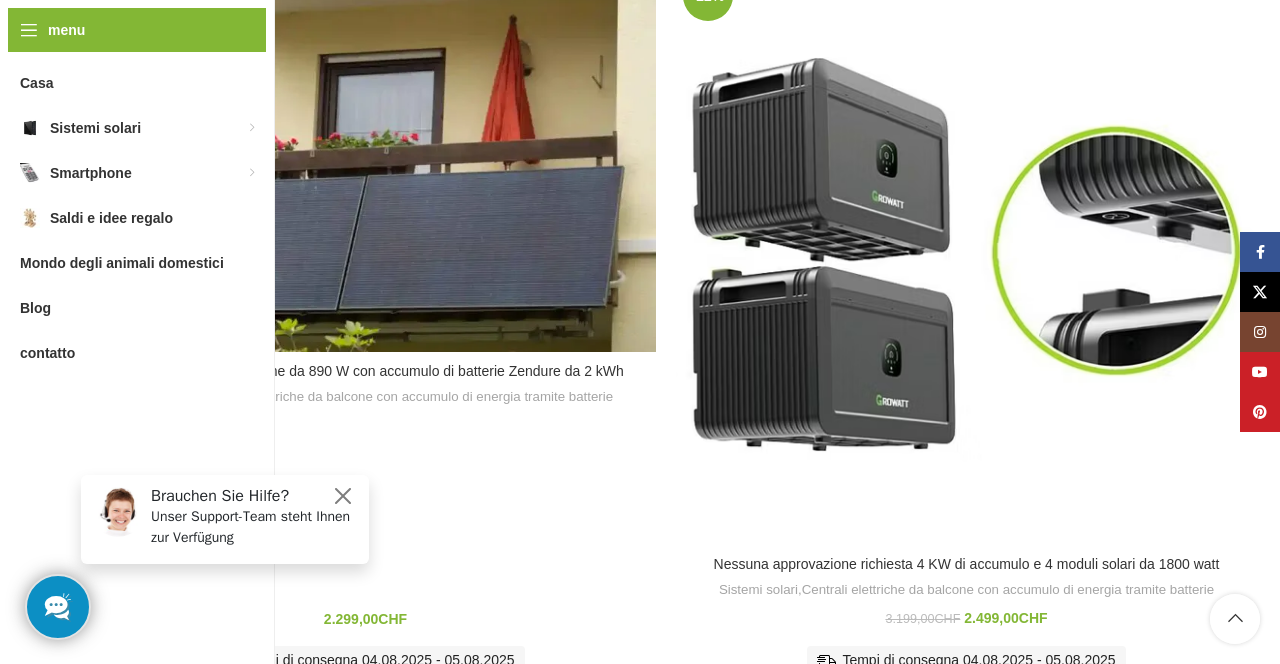 click at bounding box center (413, 158) 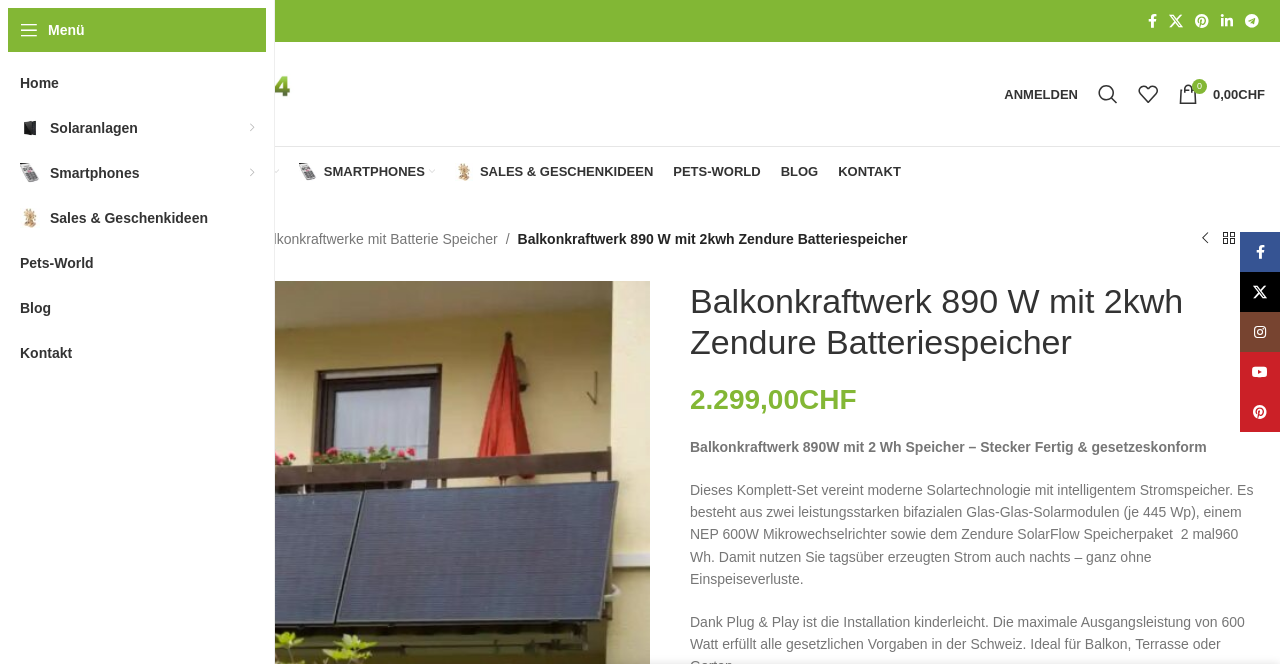 scroll, scrollTop: 0, scrollLeft: 0, axis: both 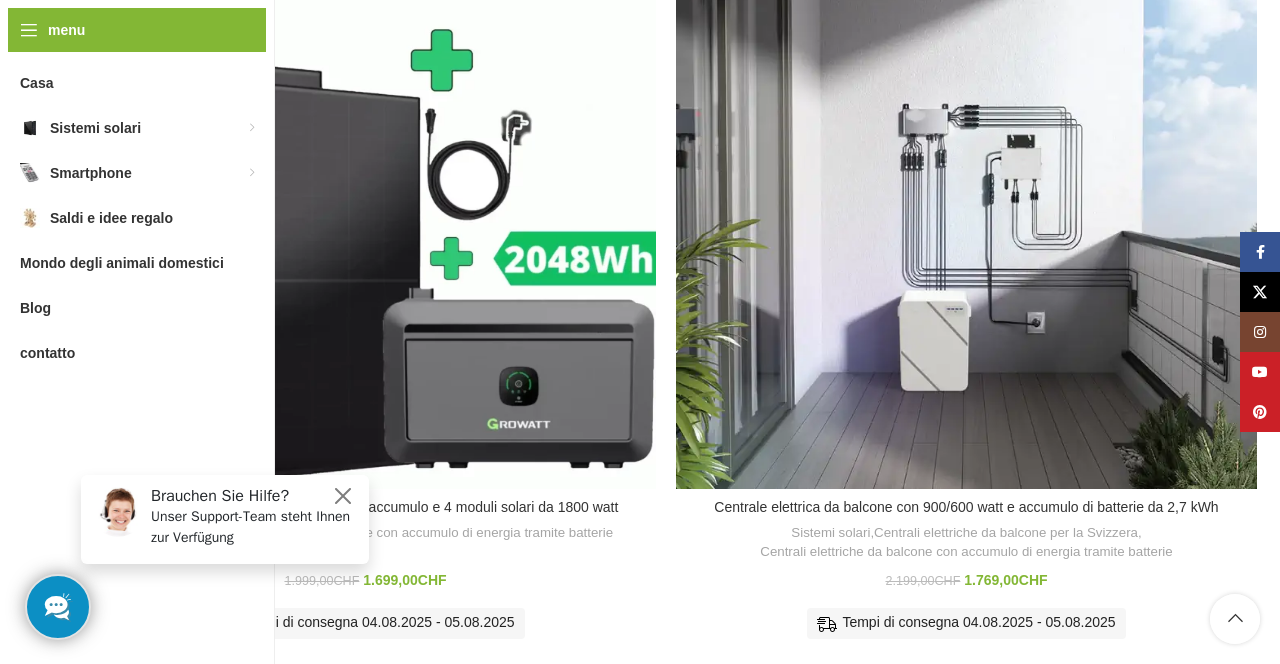 click at bounding box center [1039, 198] 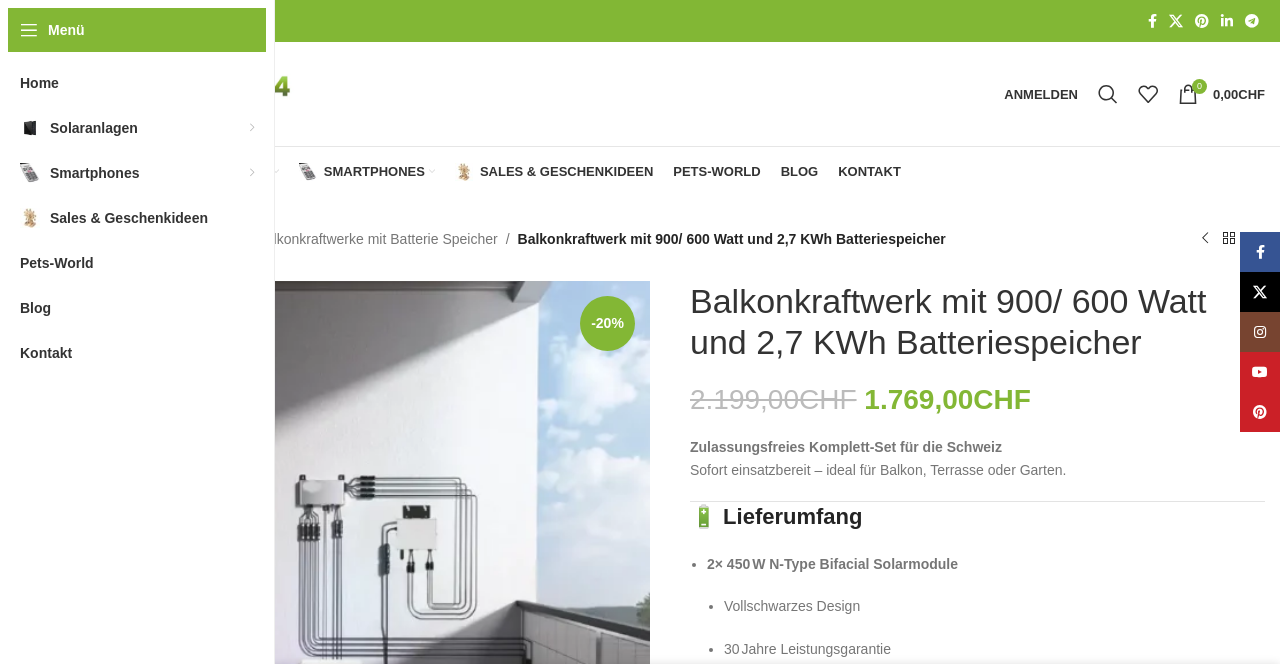 scroll, scrollTop: 0, scrollLeft: 0, axis: both 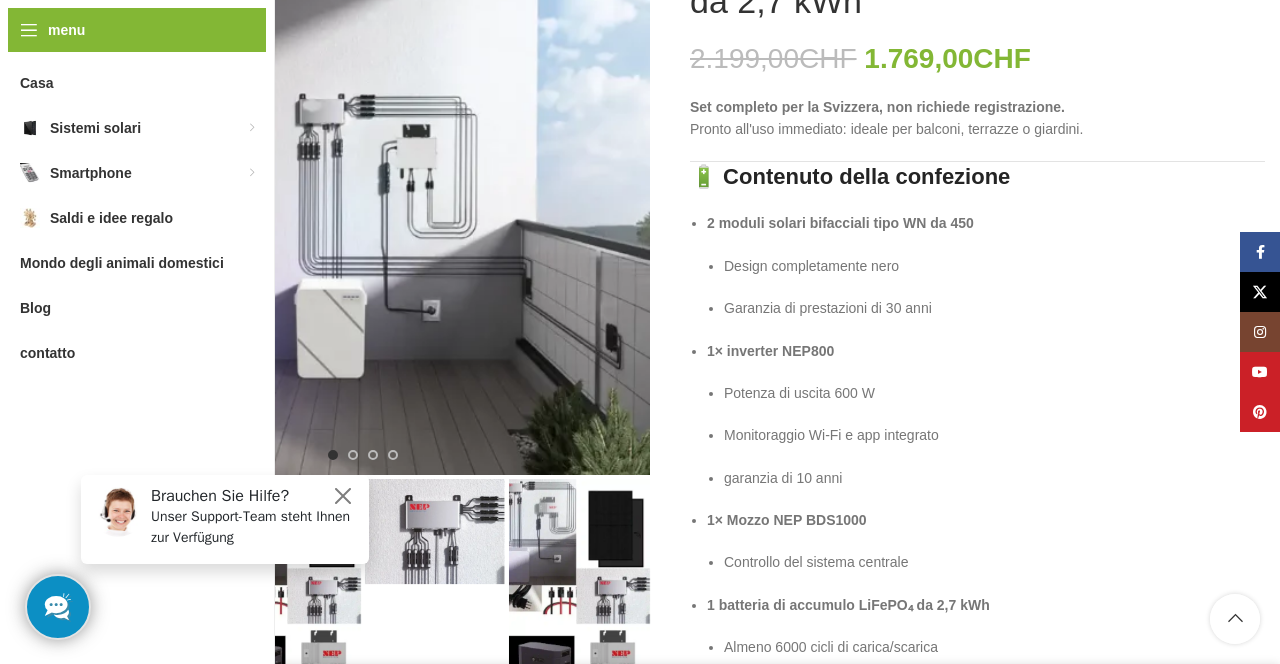 click on "1× inverter NEP800" at bounding box center [986, 351] 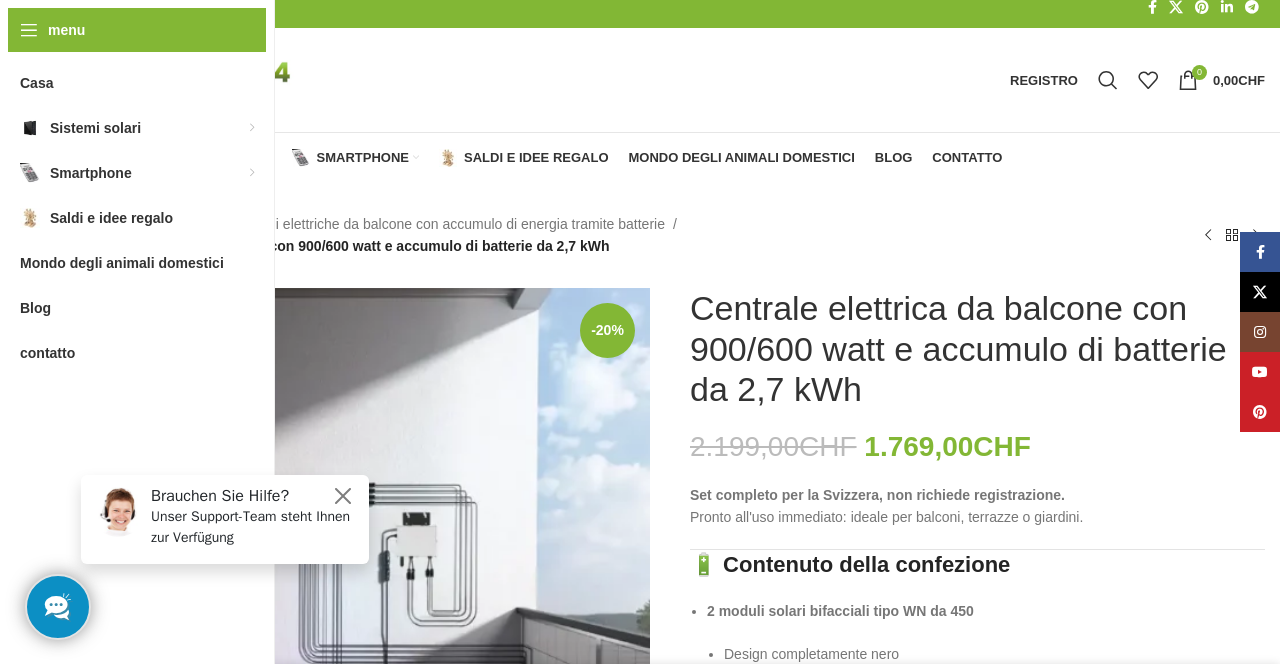scroll, scrollTop: 0, scrollLeft: 0, axis: both 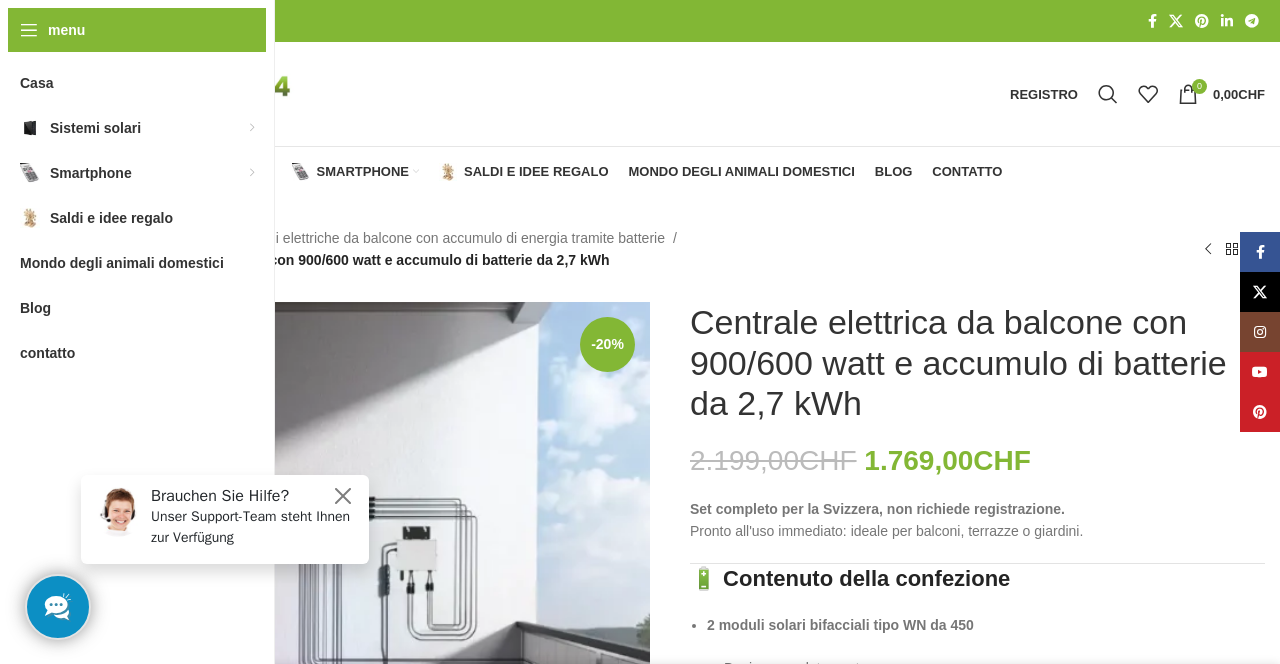 click on "Sistemi solari" at bounding box center [209, 171] 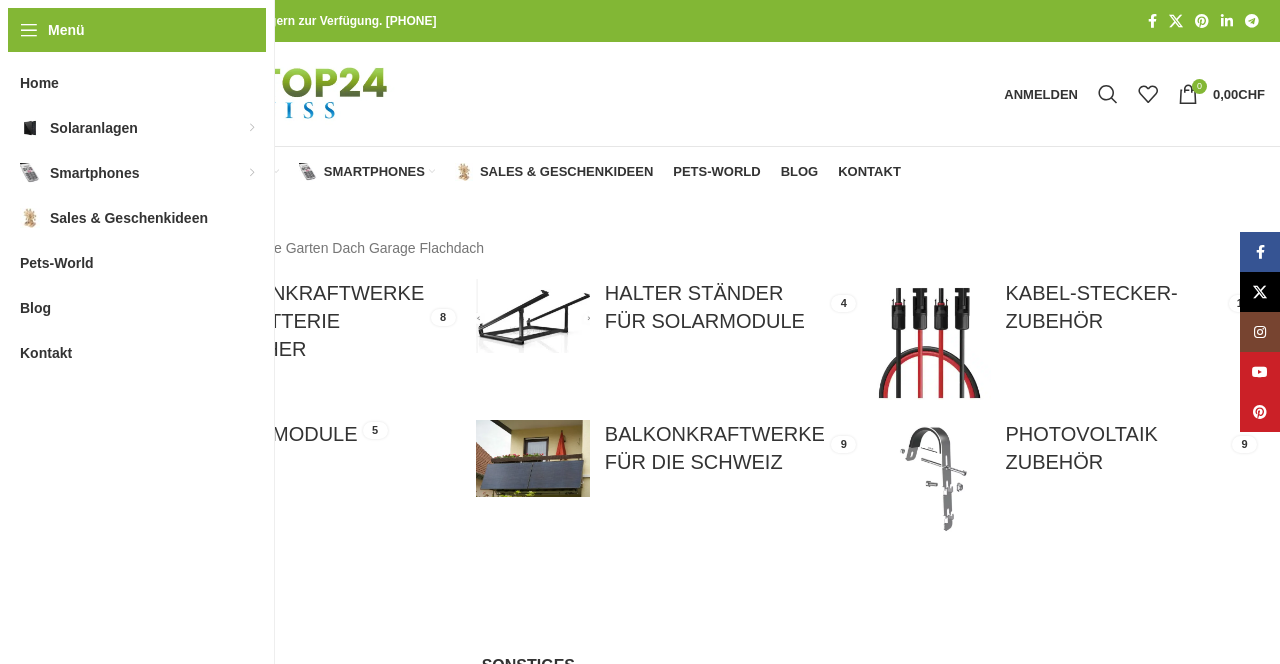 scroll, scrollTop: 0, scrollLeft: 0, axis: both 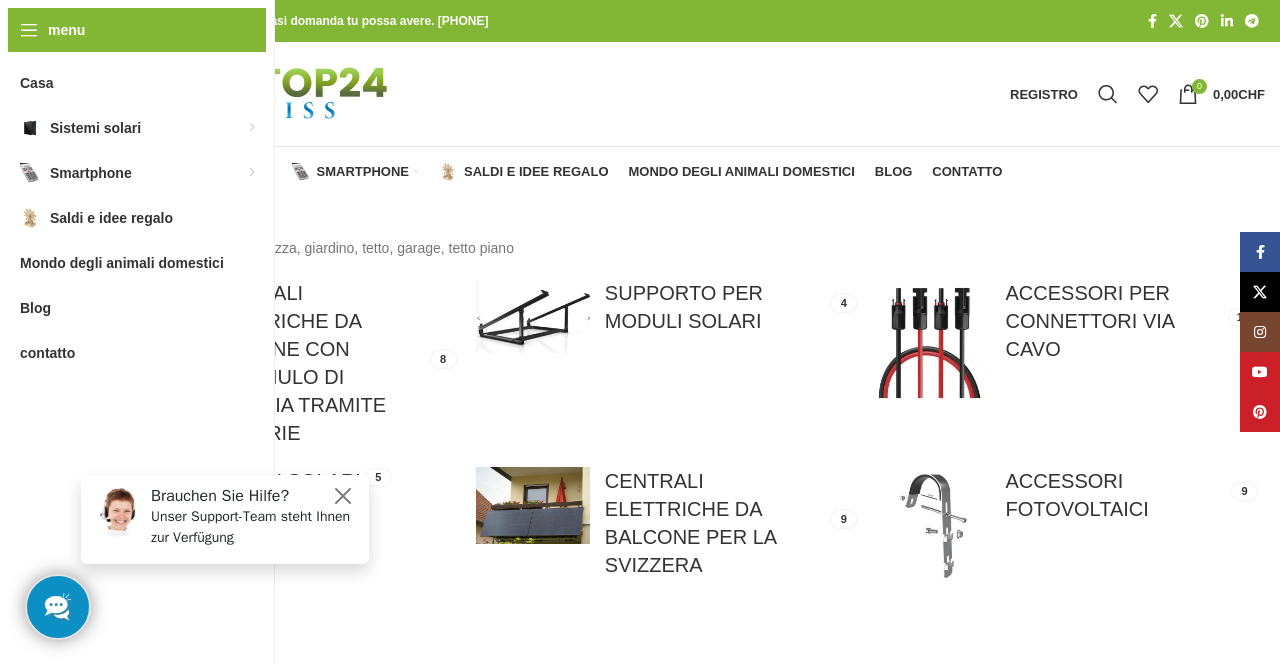 click on "Sistemi solari" at bounding box center [209, 171] 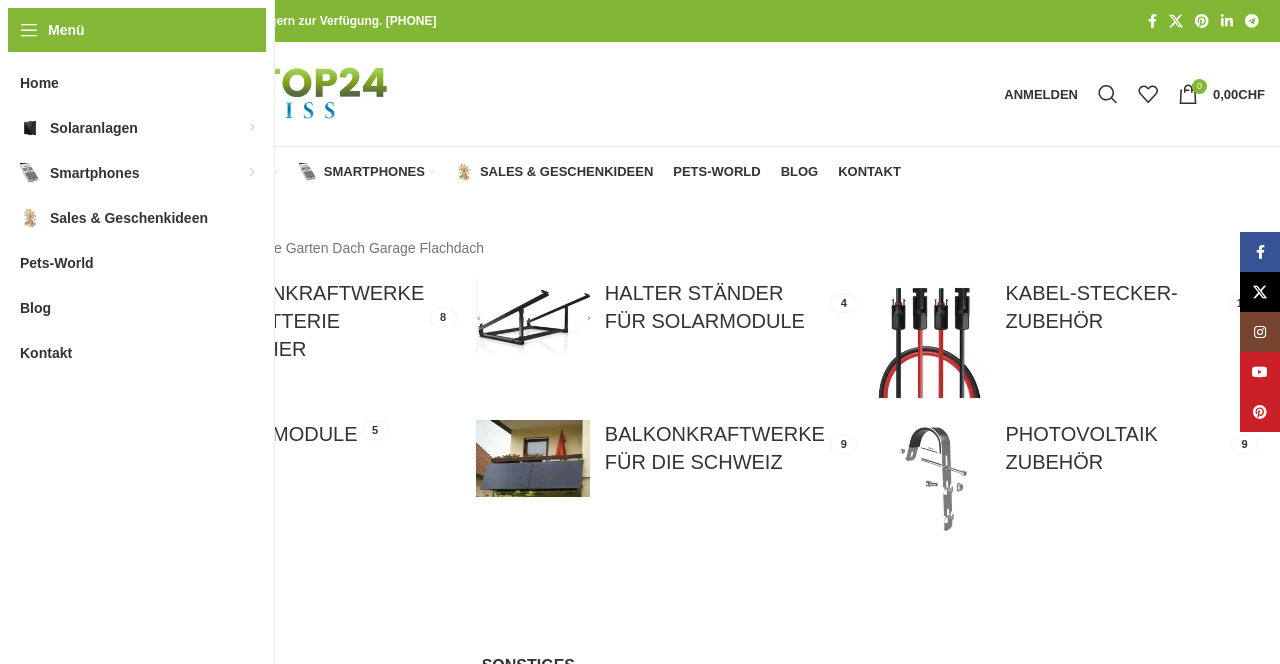 scroll, scrollTop: 0, scrollLeft: 0, axis: both 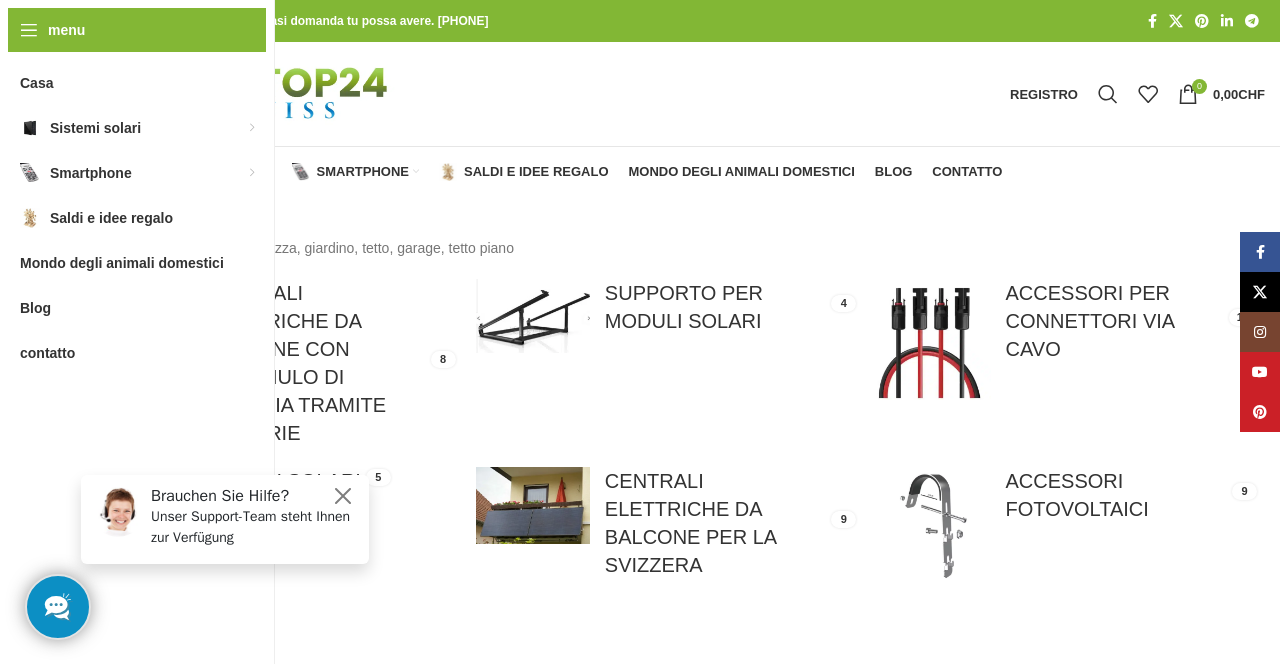 click on "Casa" at bounding box center (93, 172) 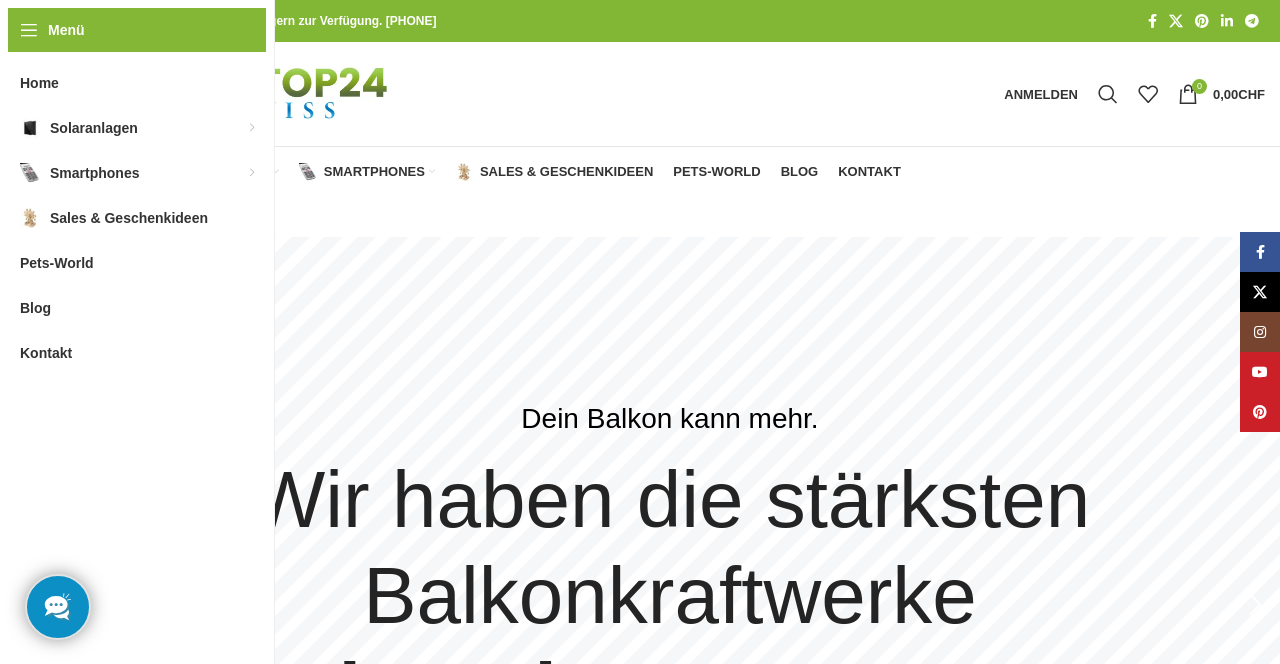scroll, scrollTop: 0, scrollLeft: 0, axis: both 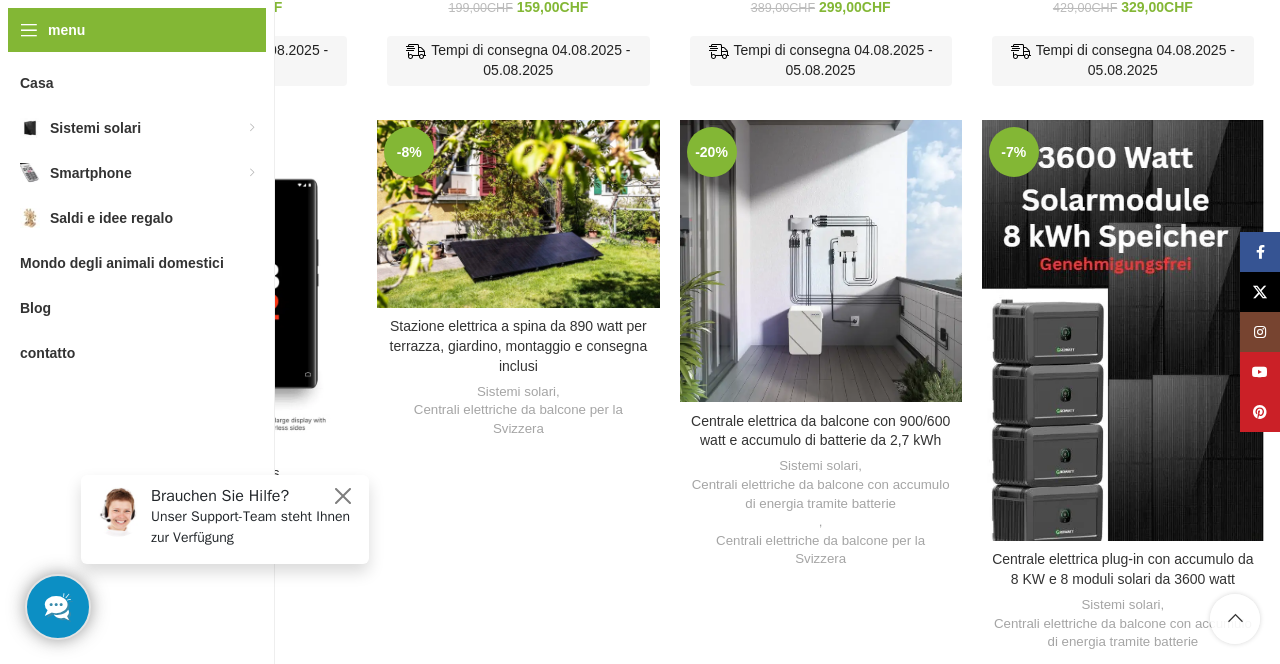 click at bounding box center [518, 214] 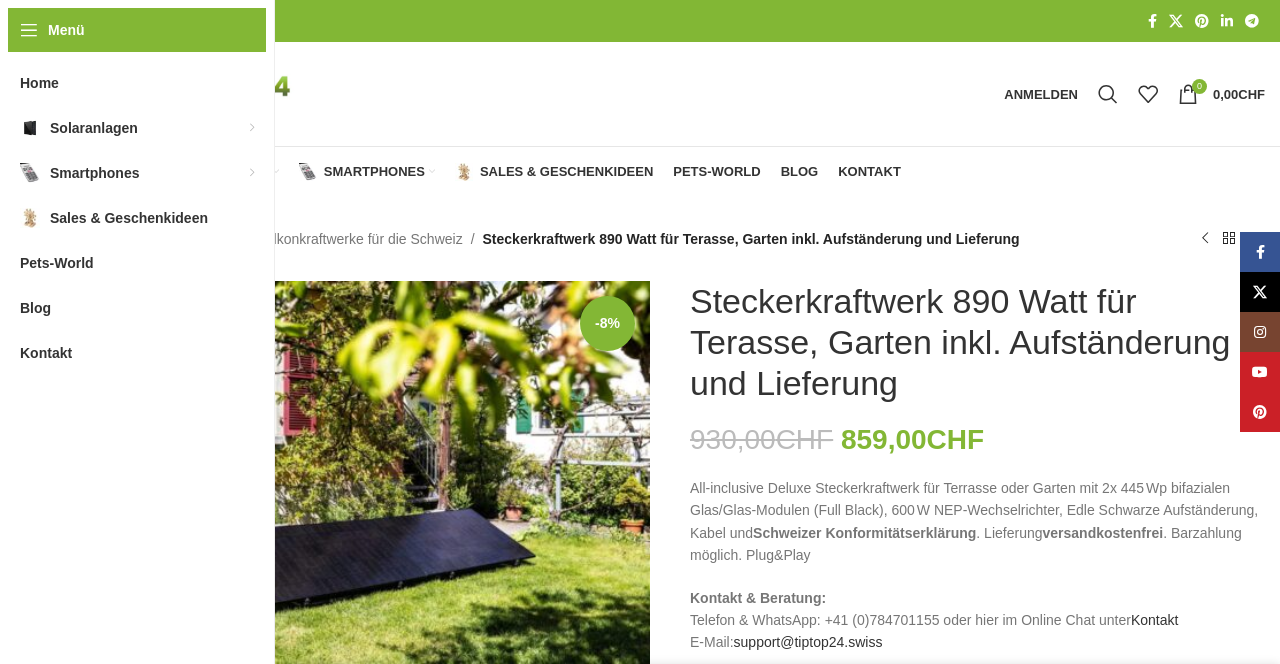 scroll, scrollTop: 0, scrollLeft: 0, axis: both 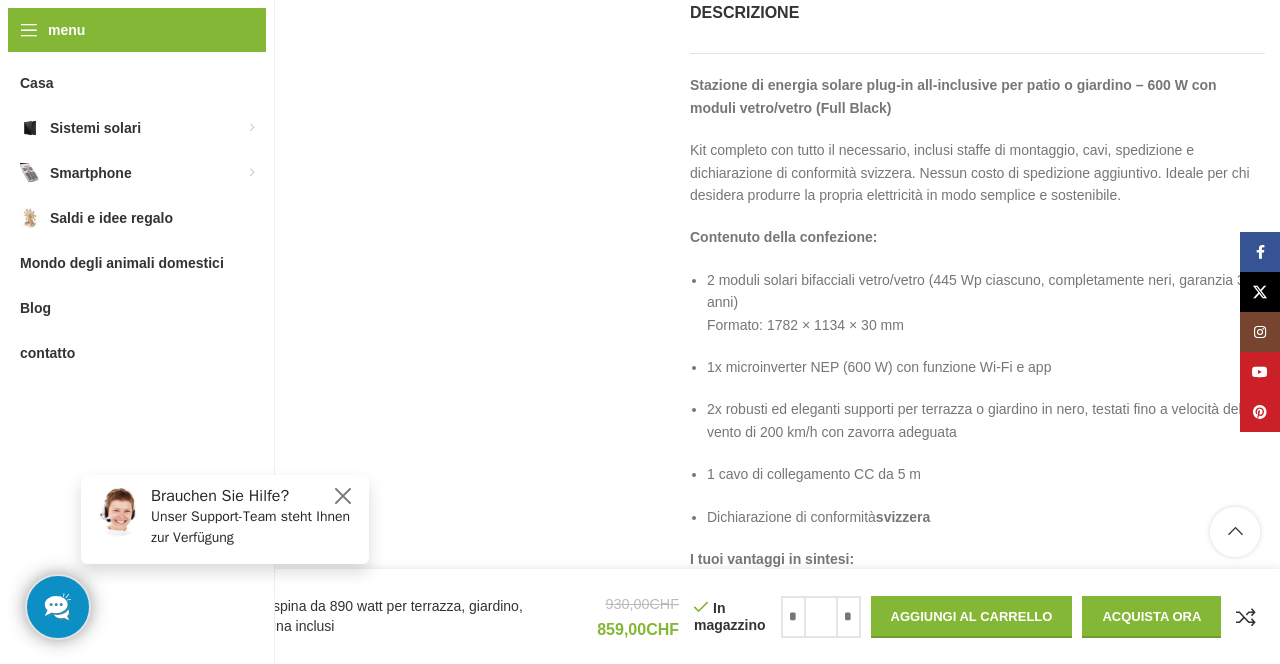 click on "Casa
Sistemi solari
Centrali elettriche da balcone per la Svizzera
Stazione elettrica a spina da 890 watt per terrazza, giardino, montaggio e consegna inclusi
Supporto per pannello solare per terrazza o tetto piano nero
179,00   CHF   Il prezzo originale era: 179,00 CHF 149,00   CHF Il prezzo attuale è: 149,00 CHF.
Torna ai prodotti
Torcia super luminosa
39,00   CHF 					 -8%
Clicca per ingrandire
Stazione elettrica a spina da 890 watt per terrazza, giardino, montaggio e consegna inclusi 930,00 CHF   Il prezzo originale era: 930,00 CHF 859,00   CHF Il prezzo attuale è: 859,00 CHF. Stazione elettrica deluxe all-inclusive per patio o giardino con 2 moduli bifacciali vetro/vetro da 445 Wp (completamente neri), inverter NEP da 600 W, elegante staffa di montaggio nera, cavi e  dichiarazione di conformità svizzera  . Spedizione" at bounding box center (670, 166) 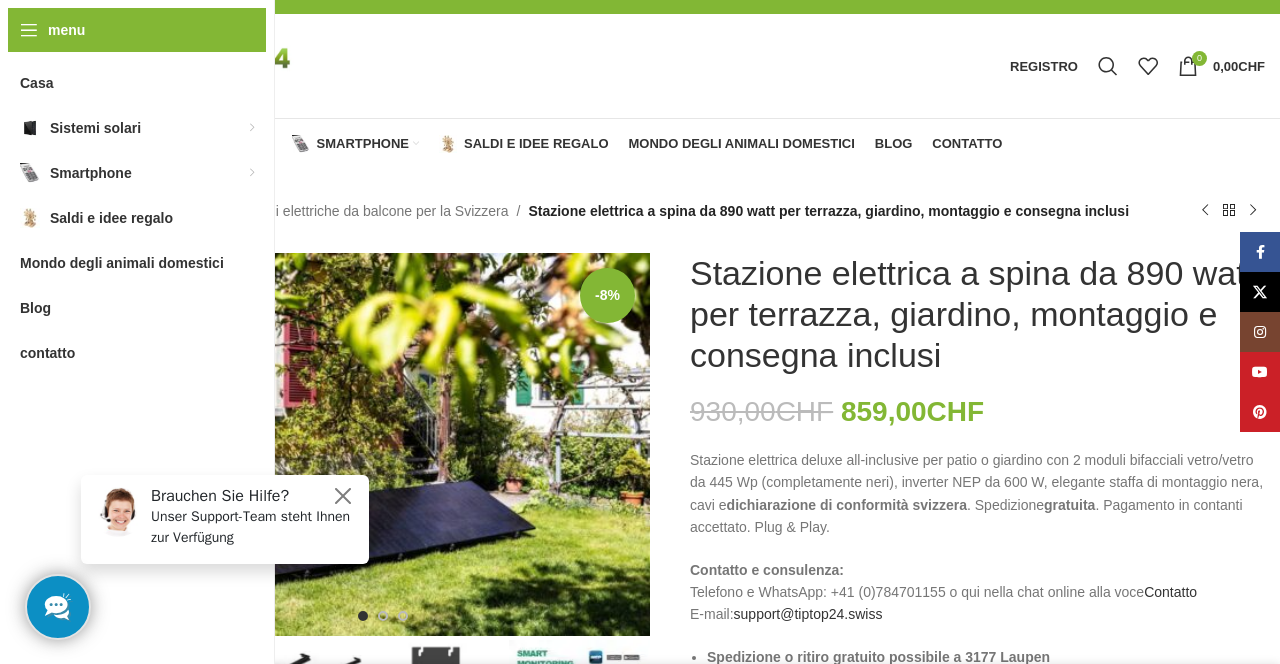 scroll, scrollTop: 0, scrollLeft: 0, axis: both 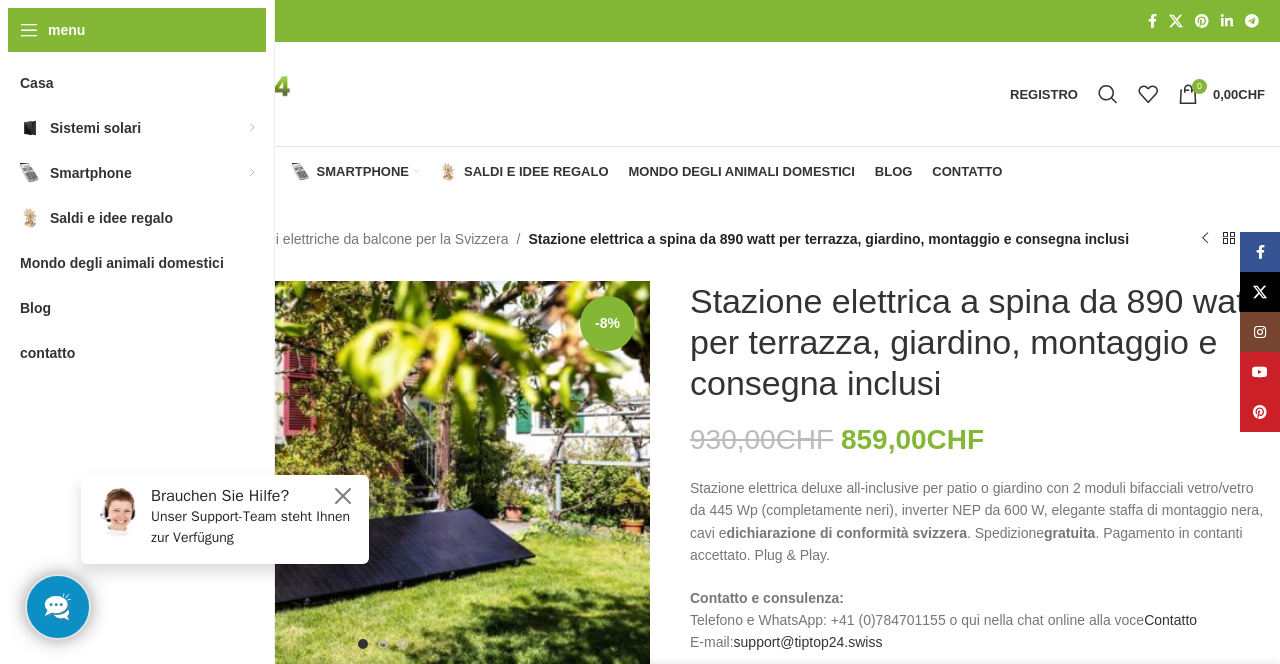 click on "Casa" at bounding box center (93, 172) 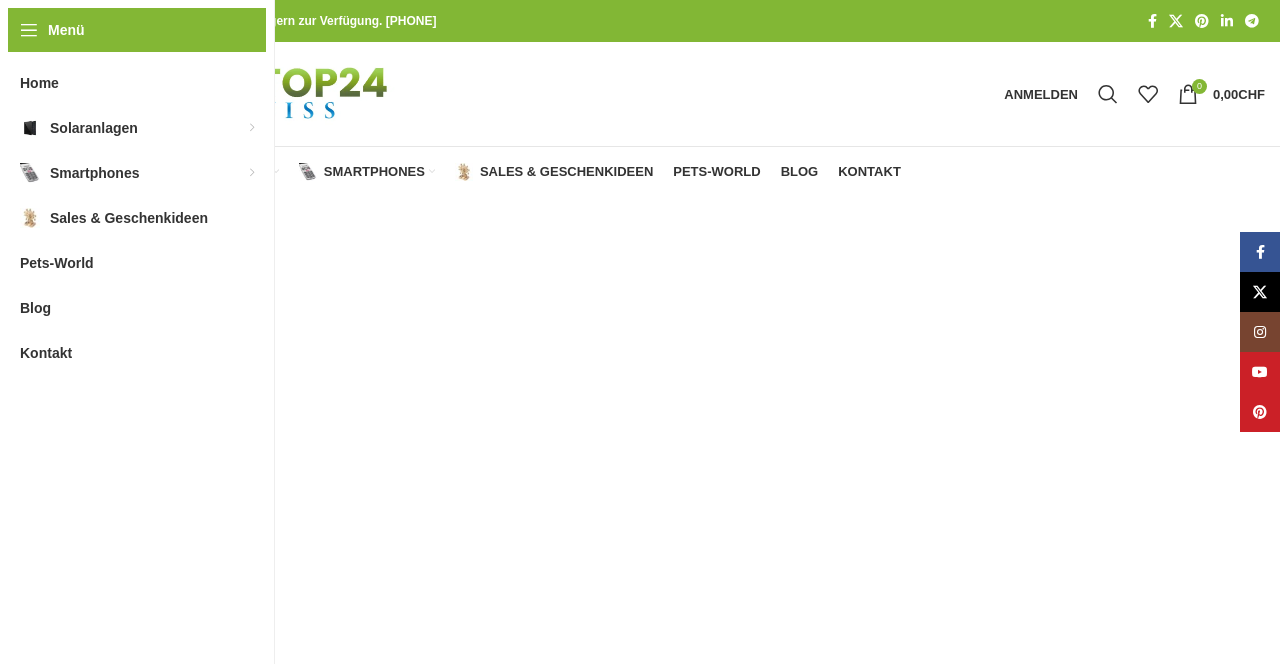 scroll, scrollTop: 0, scrollLeft: 0, axis: both 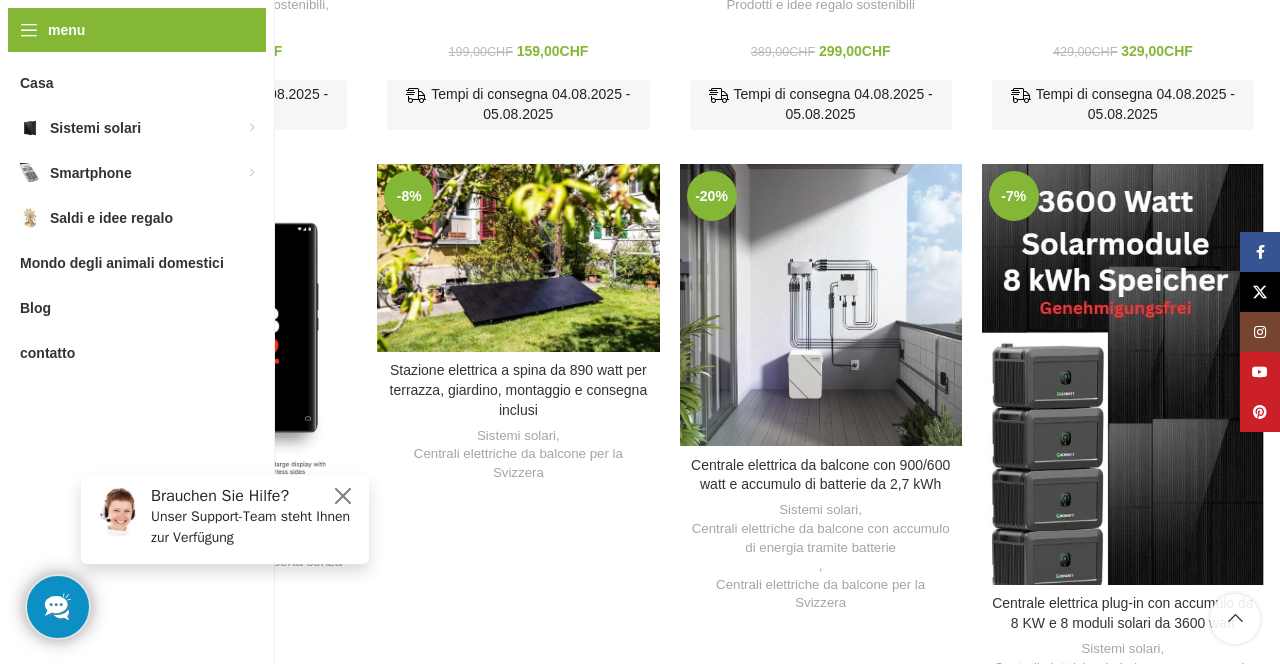 click at bounding box center (856, 305) 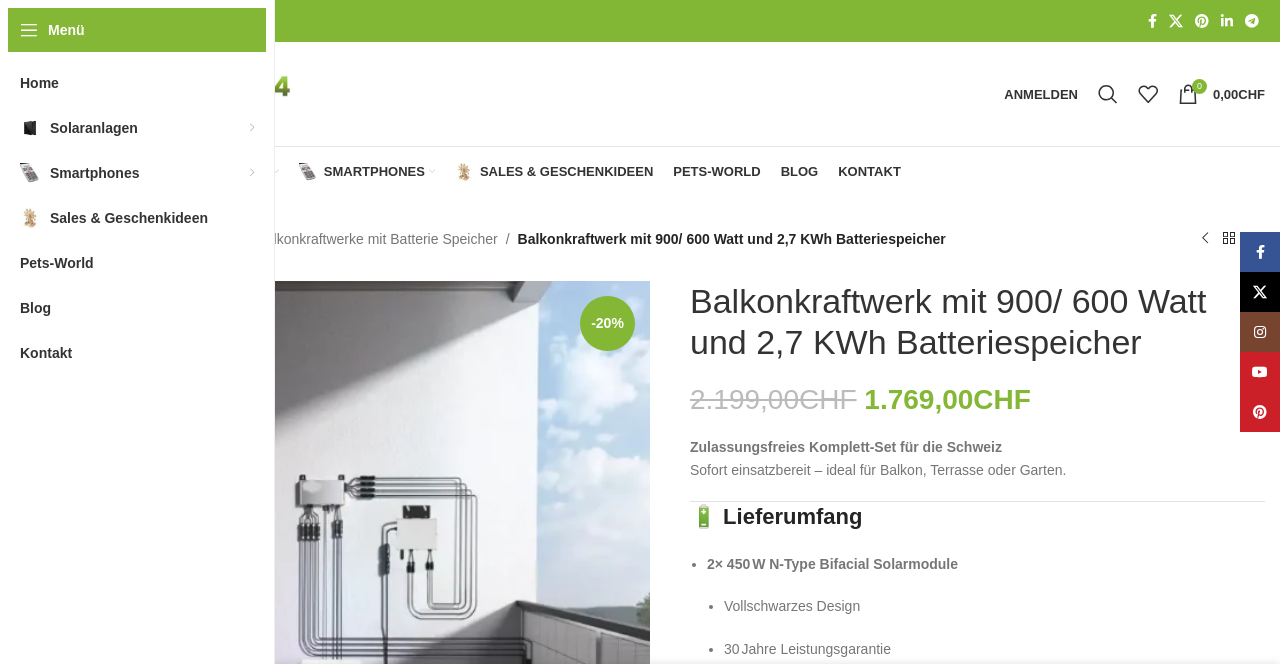scroll, scrollTop: 0, scrollLeft: 0, axis: both 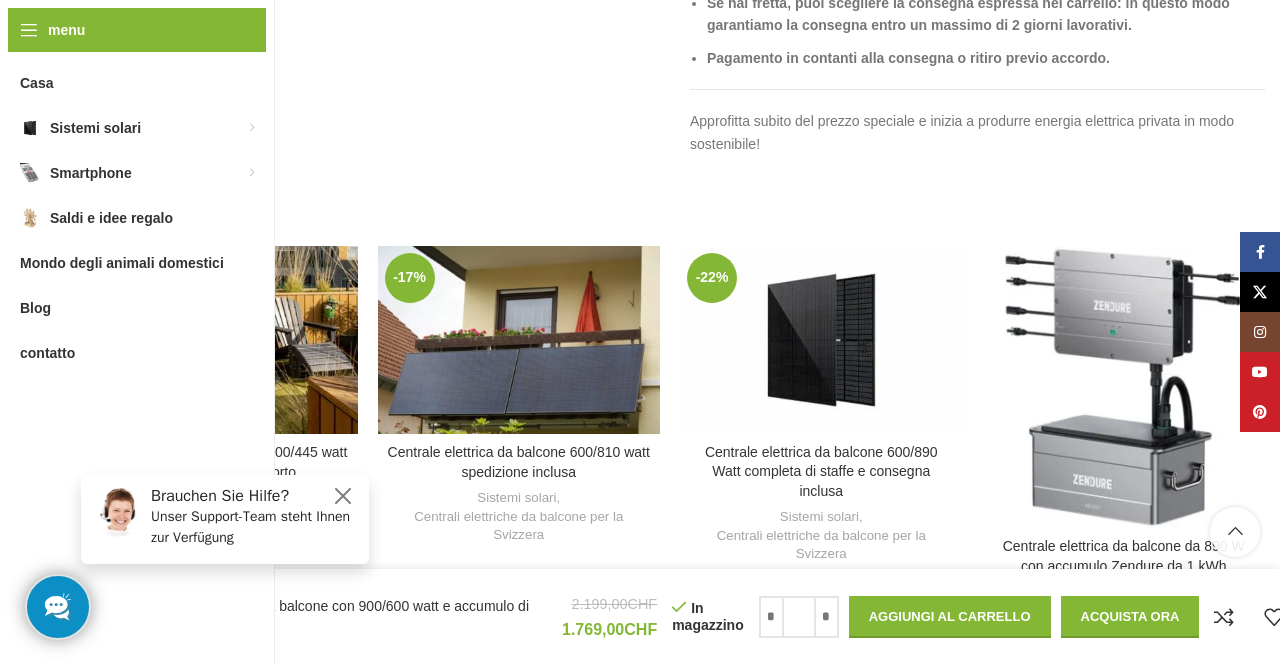click at bounding box center [233, 340] 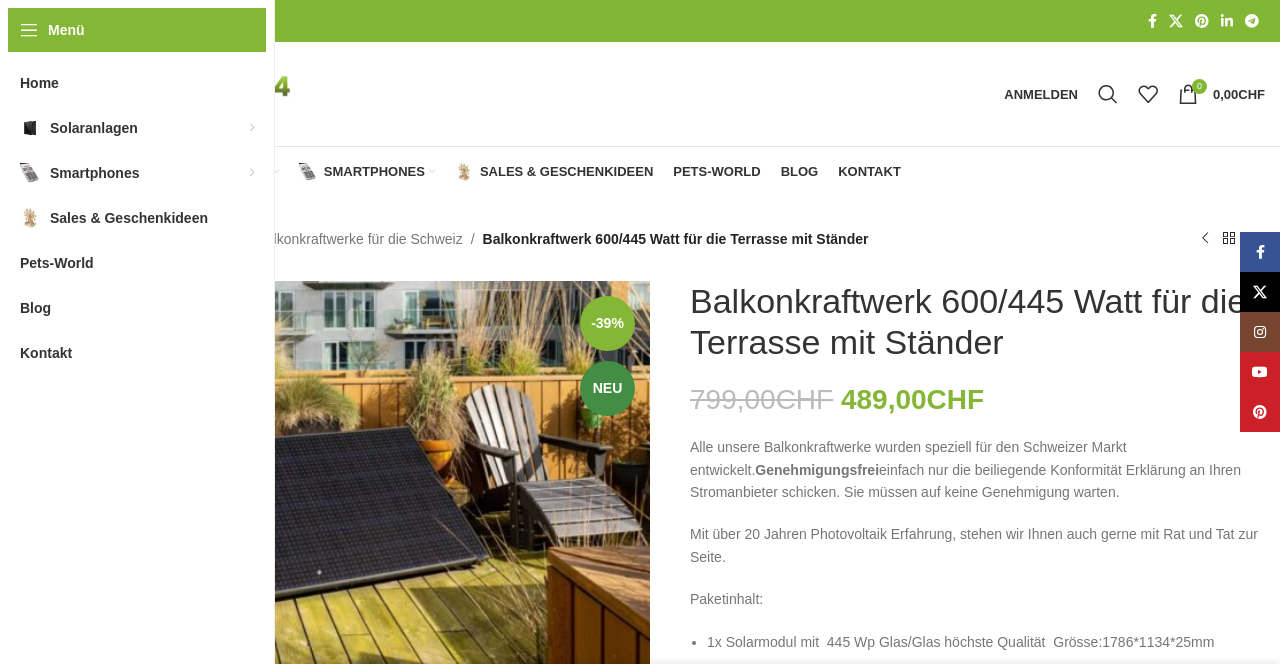 scroll, scrollTop: 0, scrollLeft: 0, axis: both 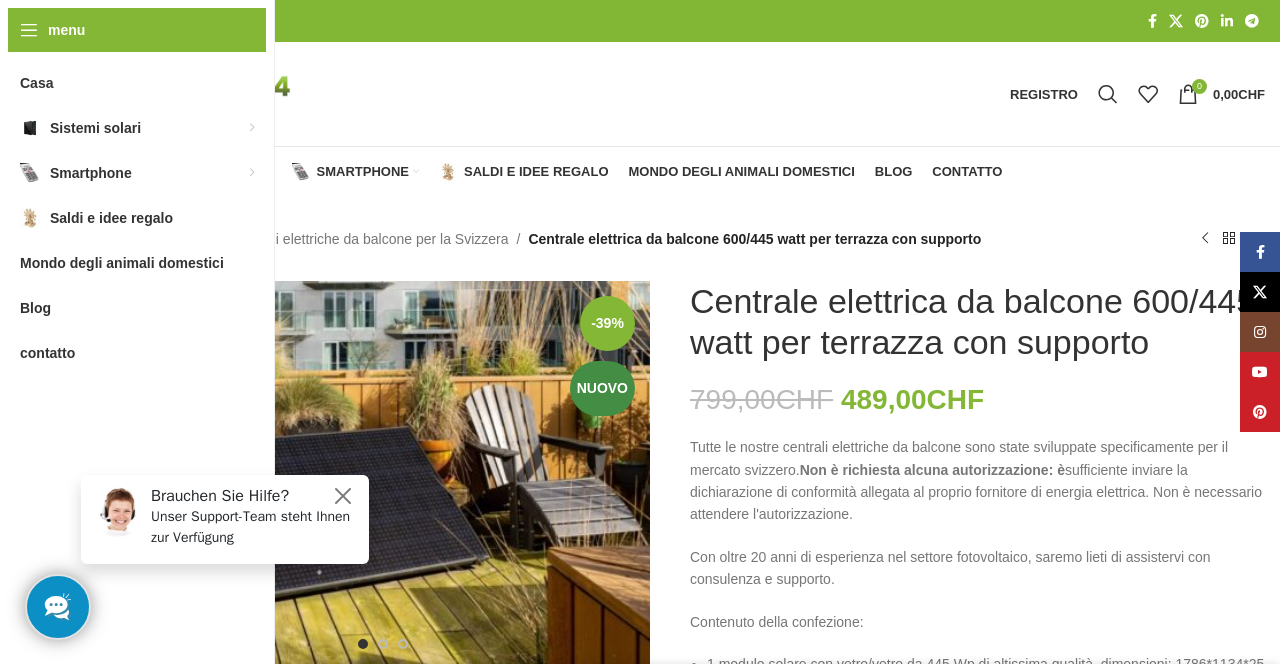 click on "Sistemi solari" at bounding box center [209, 171] 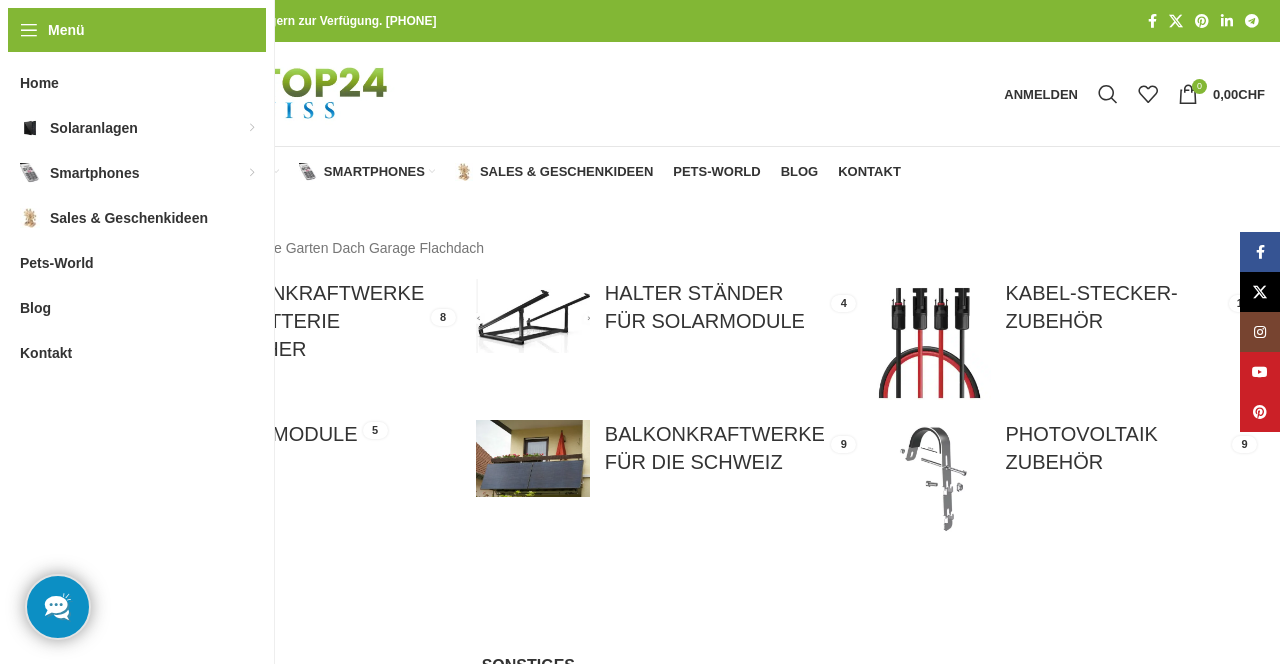 scroll, scrollTop: 0, scrollLeft: 0, axis: both 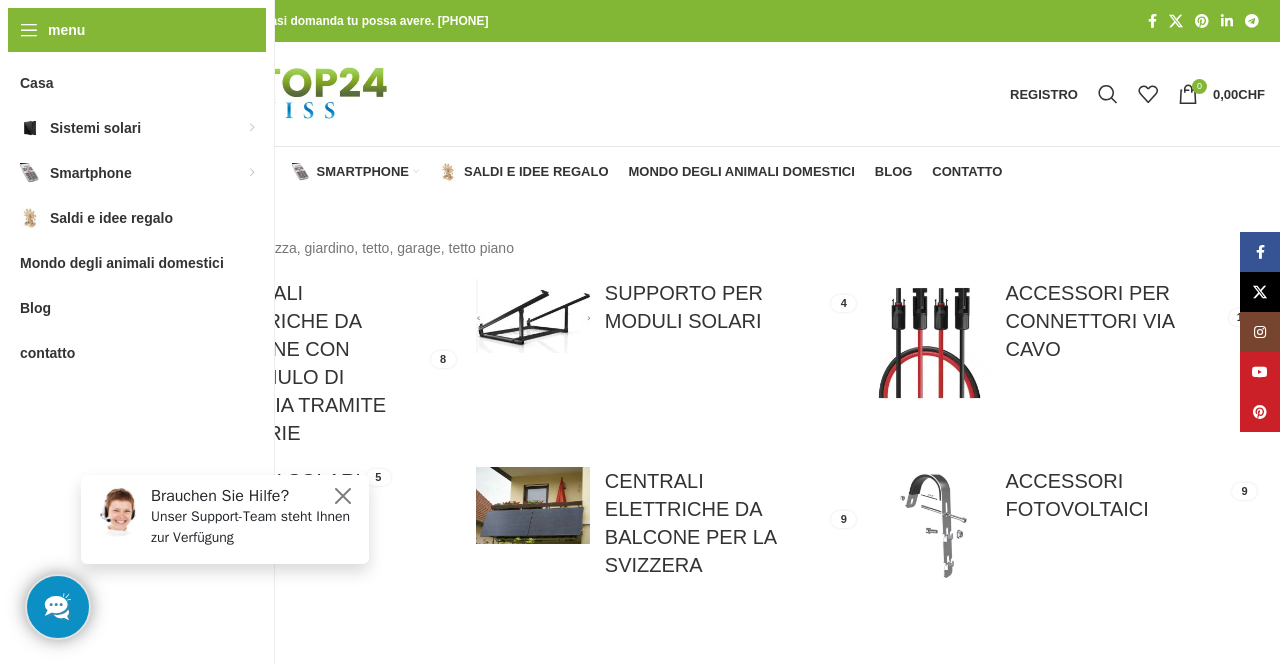 click on "Casa" at bounding box center (93, 172) 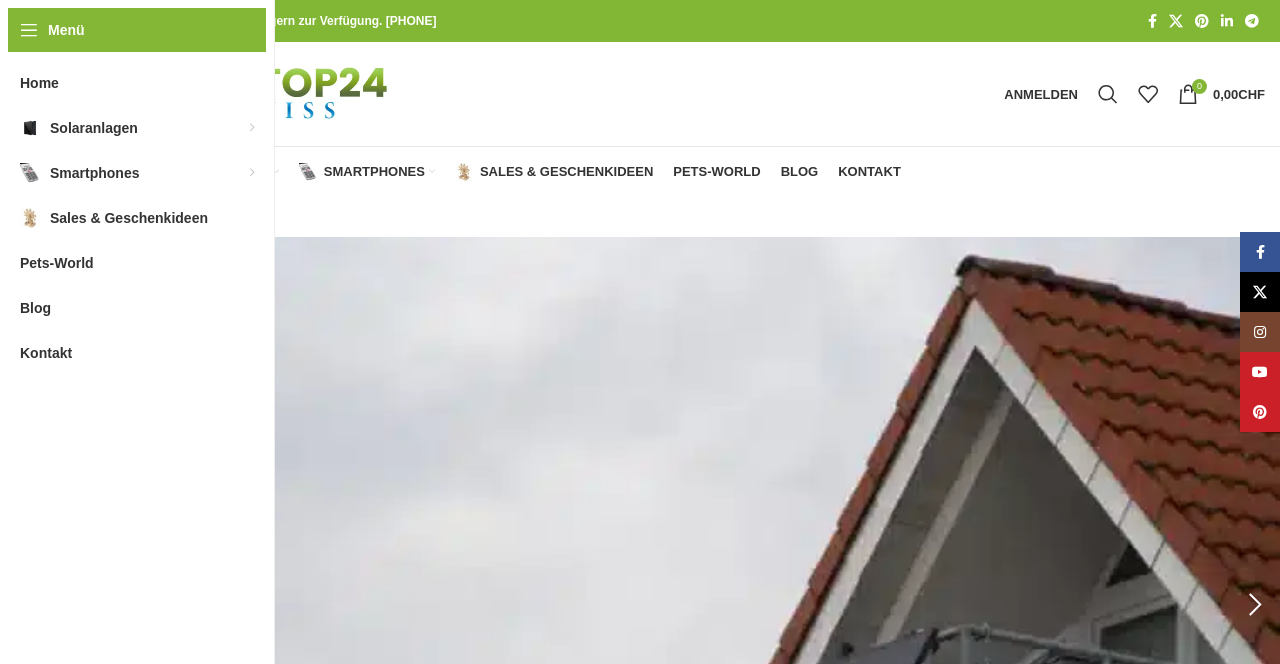 scroll, scrollTop: 0, scrollLeft: 0, axis: both 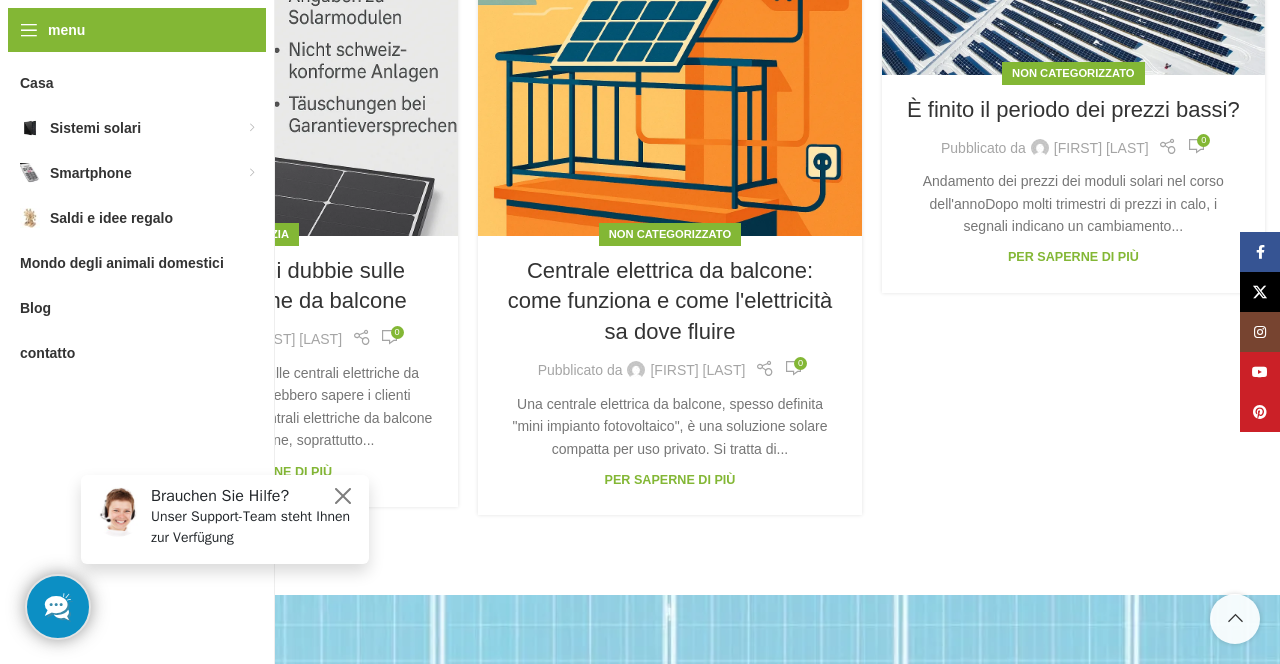 click at bounding box center [266, 43] 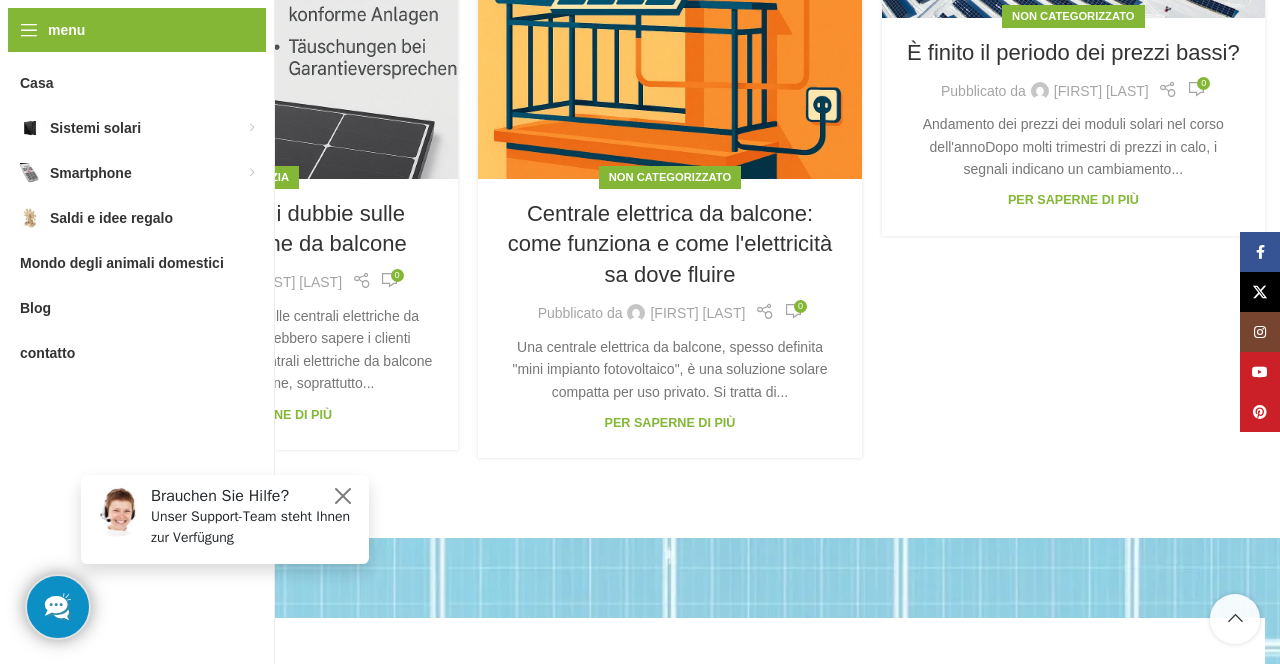 scroll, scrollTop: 4738, scrollLeft: 0, axis: vertical 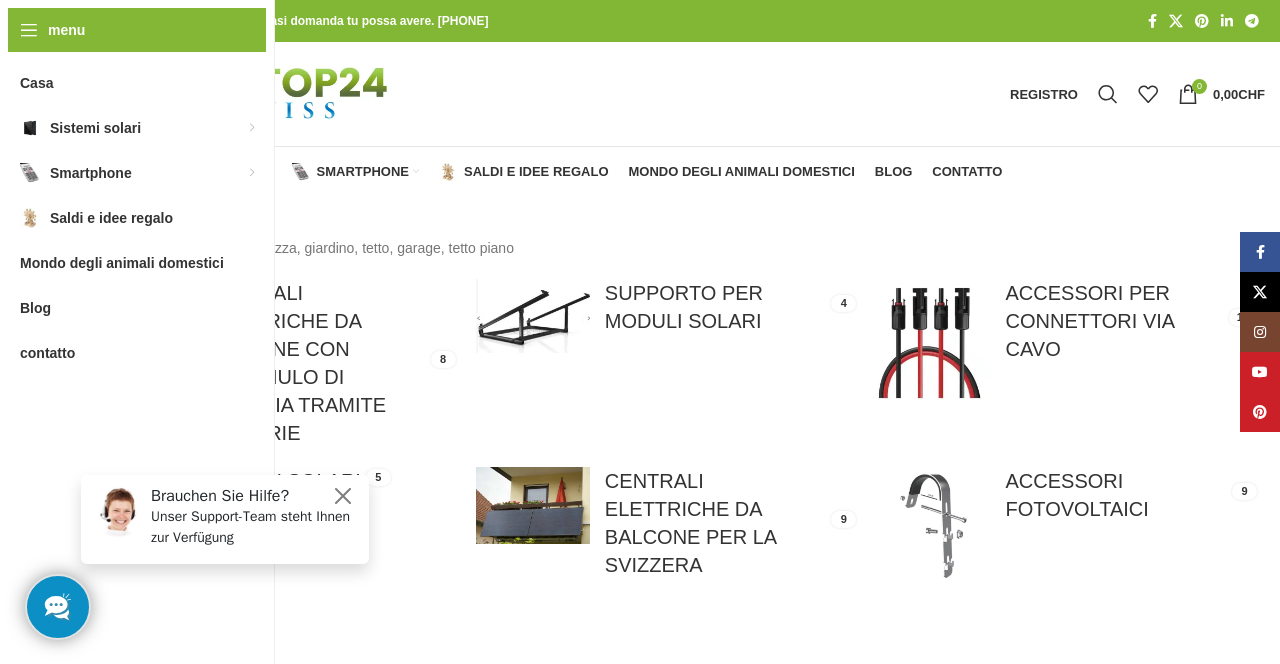 click on "Notizie su ambiente, clima e sostenibilità su Nachhaltiger24.ch
Fotovoltaico con e senza accumulo per balconi e terrazze su Tip-Top24.ch
Acquista tecnologia sostenibile su Tiptop24.swiss" at bounding box center (1076, 856) 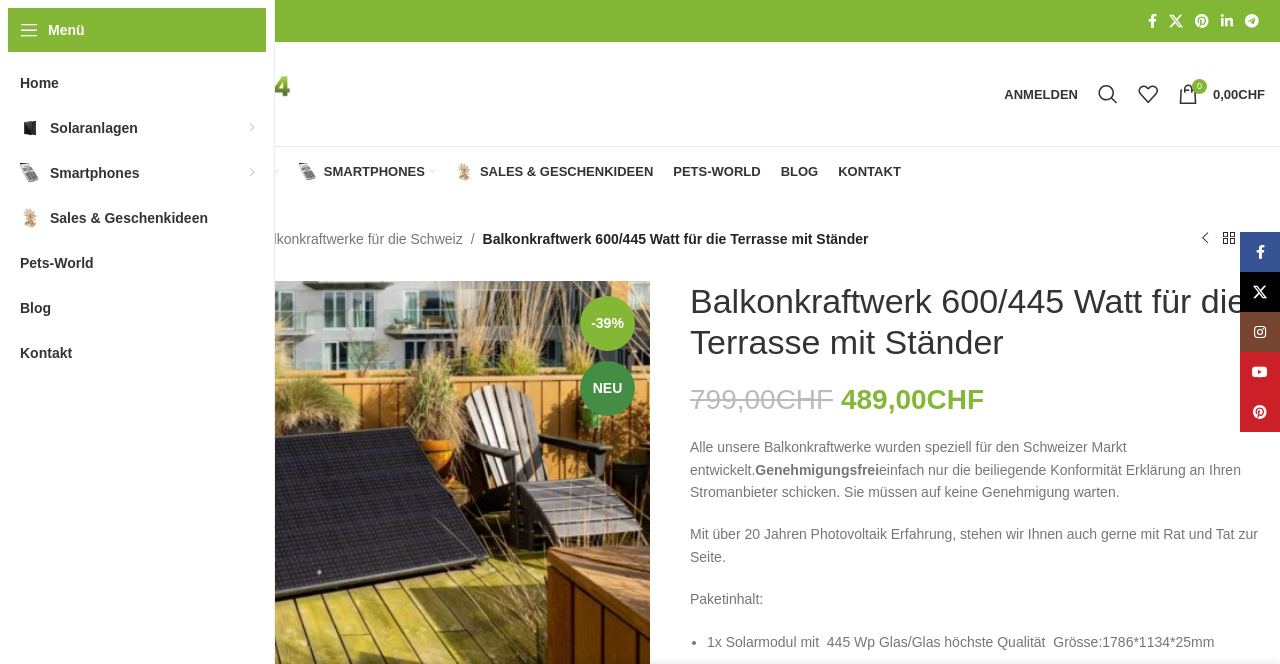 scroll, scrollTop: 0, scrollLeft: 0, axis: both 